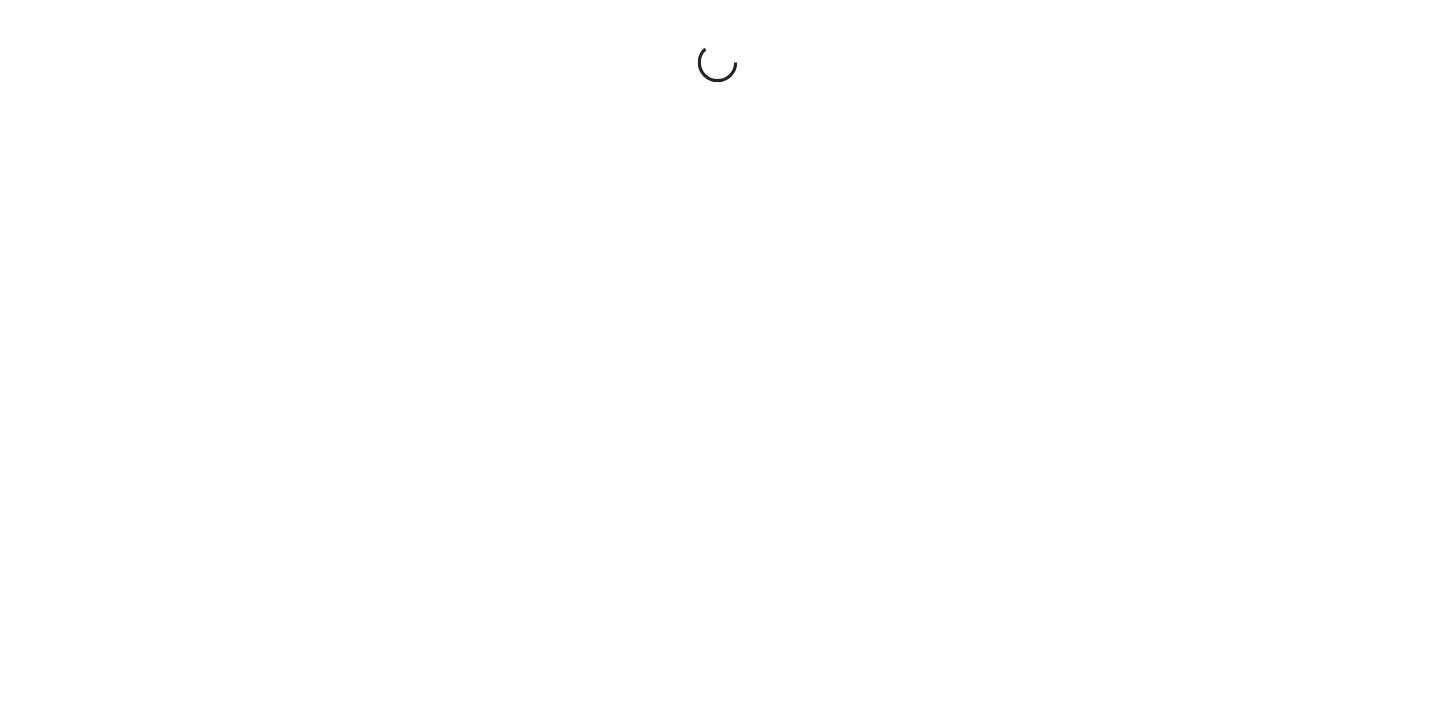 scroll, scrollTop: 0, scrollLeft: 0, axis: both 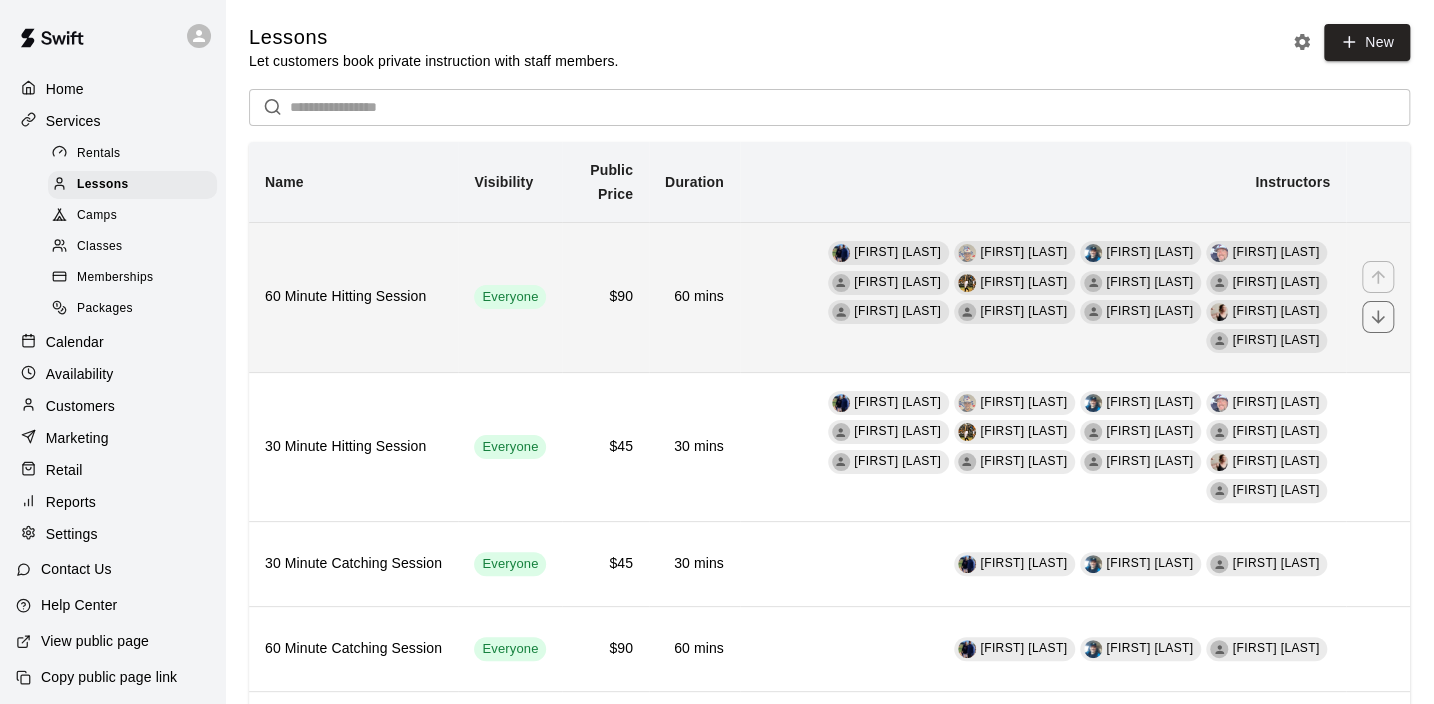 click on "Everyone" at bounding box center [510, 297] 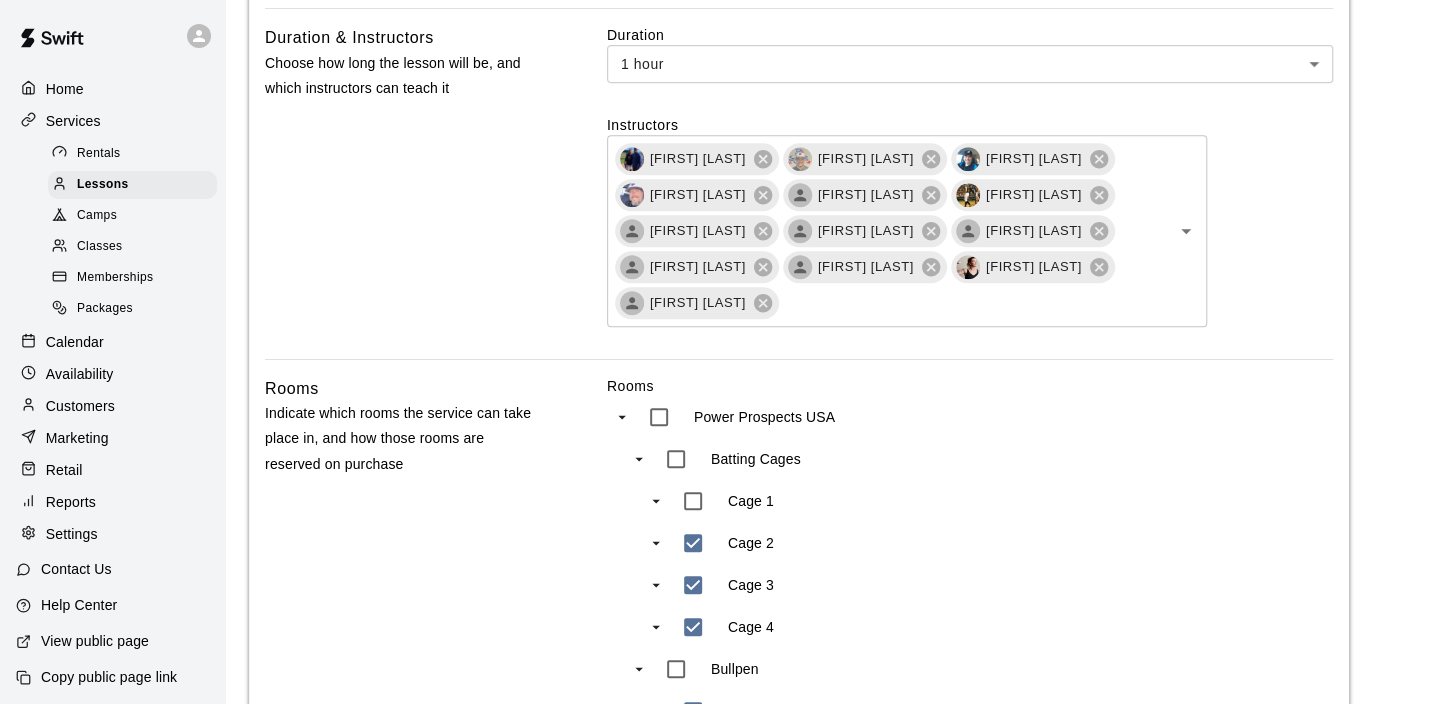 scroll, scrollTop: 642, scrollLeft: 0, axis: vertical 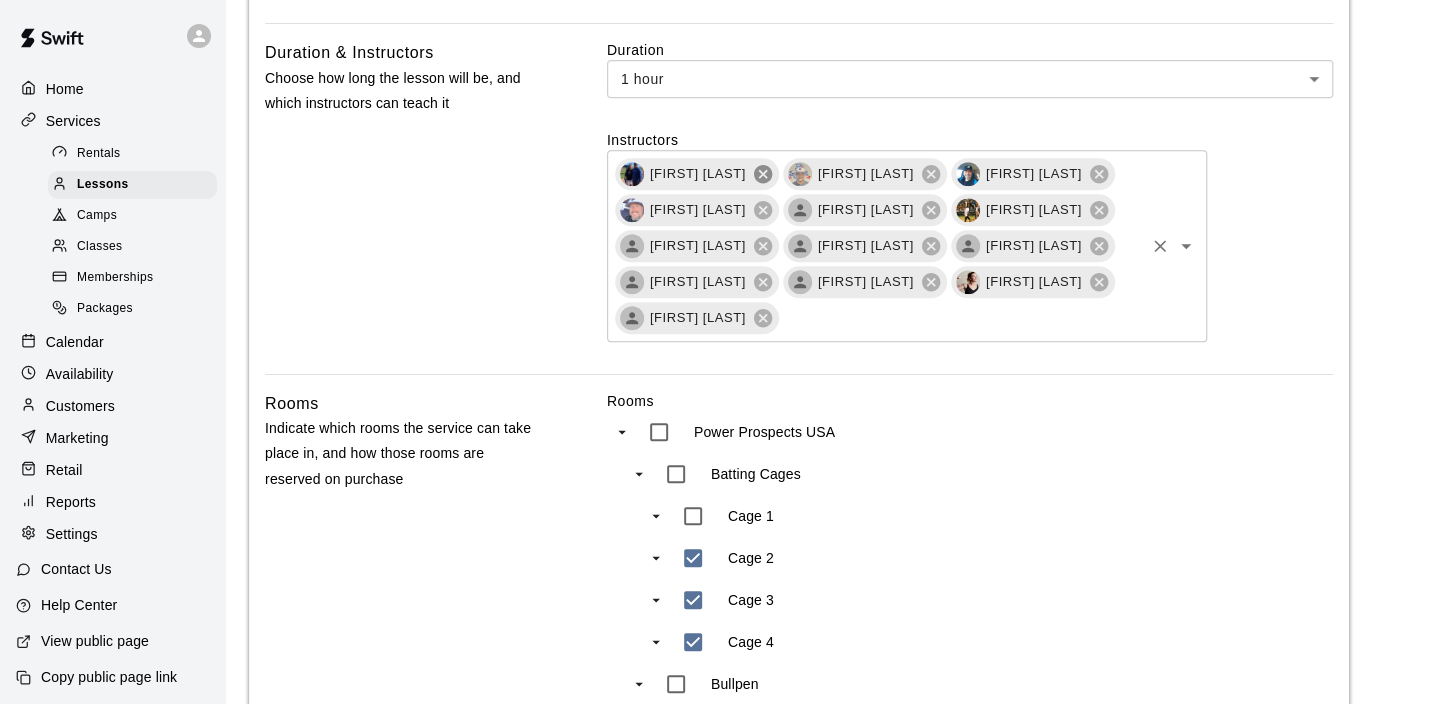 click 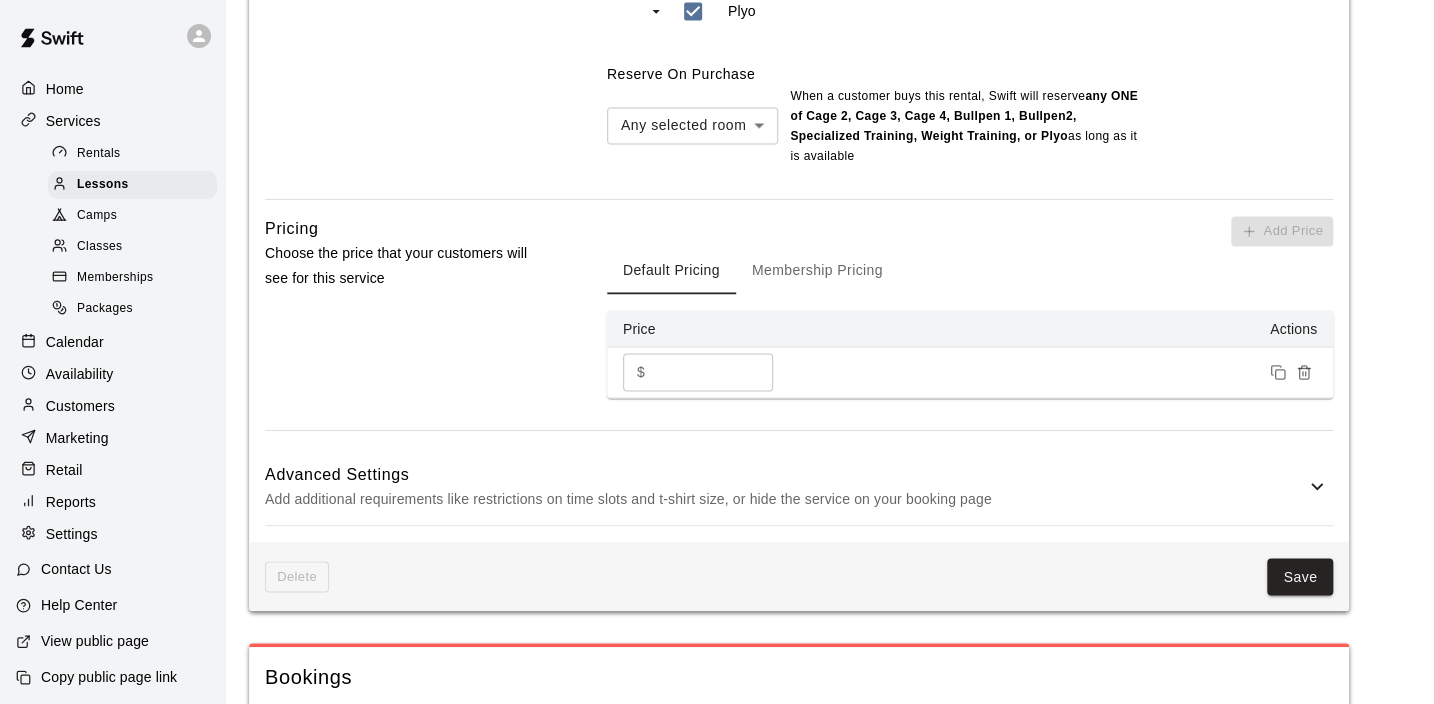 scroll, scrollTop: 1659, scrollLeft: 0, axis: vertical 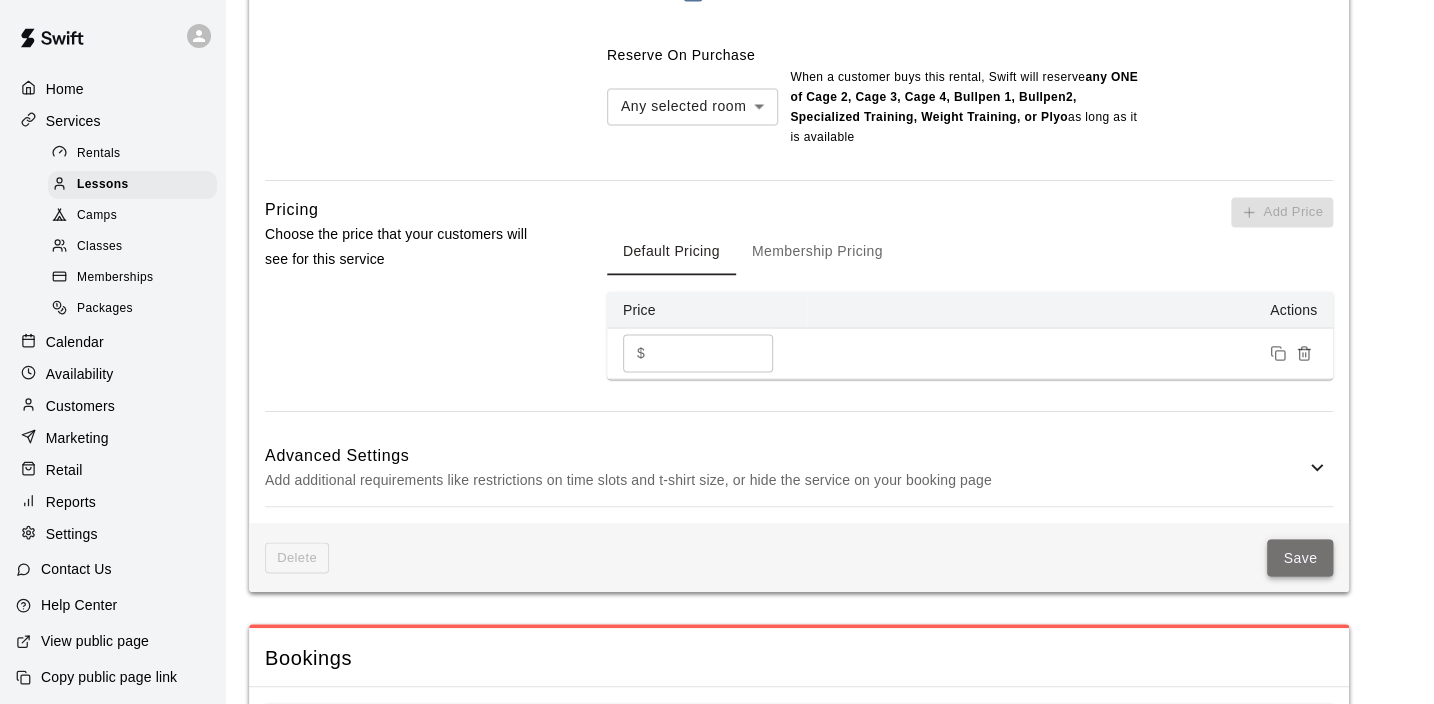 click on "Save" at bounding box center [1300, 557] 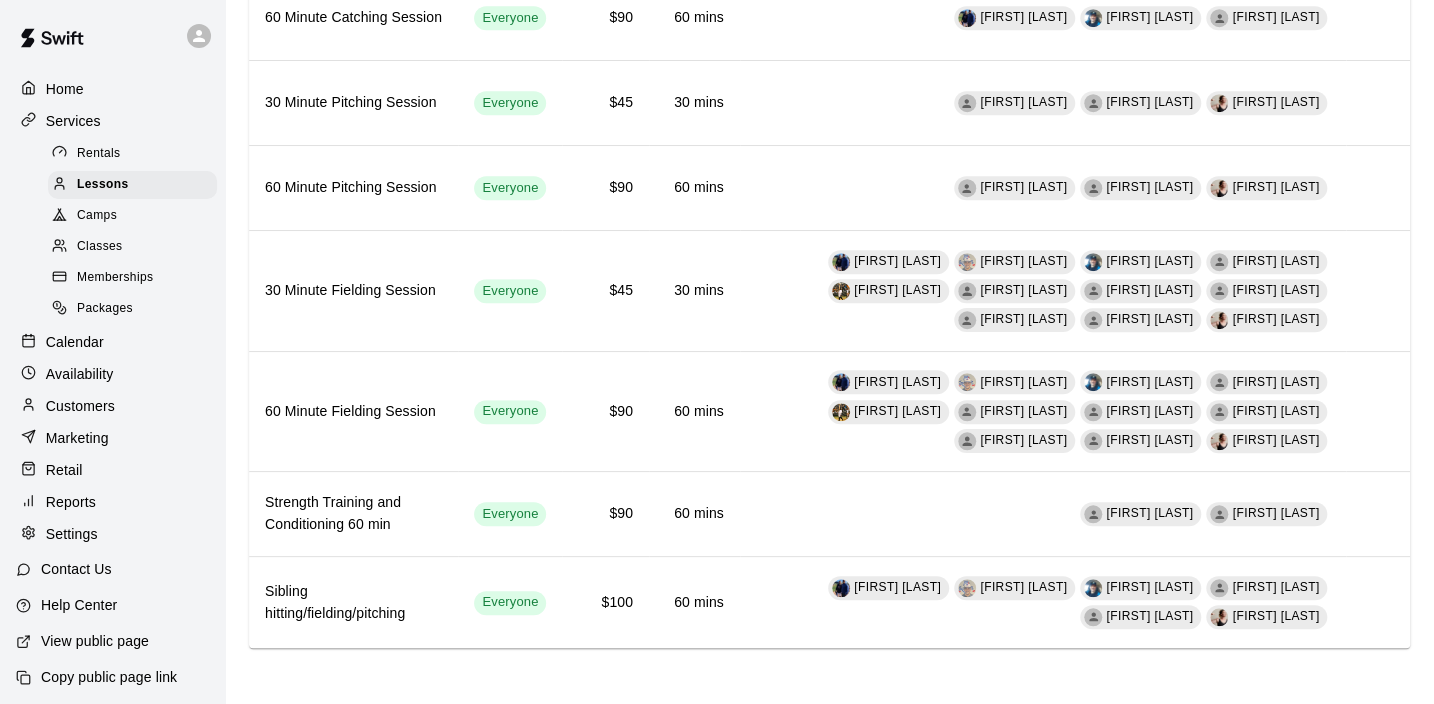 scroll, scrollTop: 0, scrollLeft: 0, axis: both 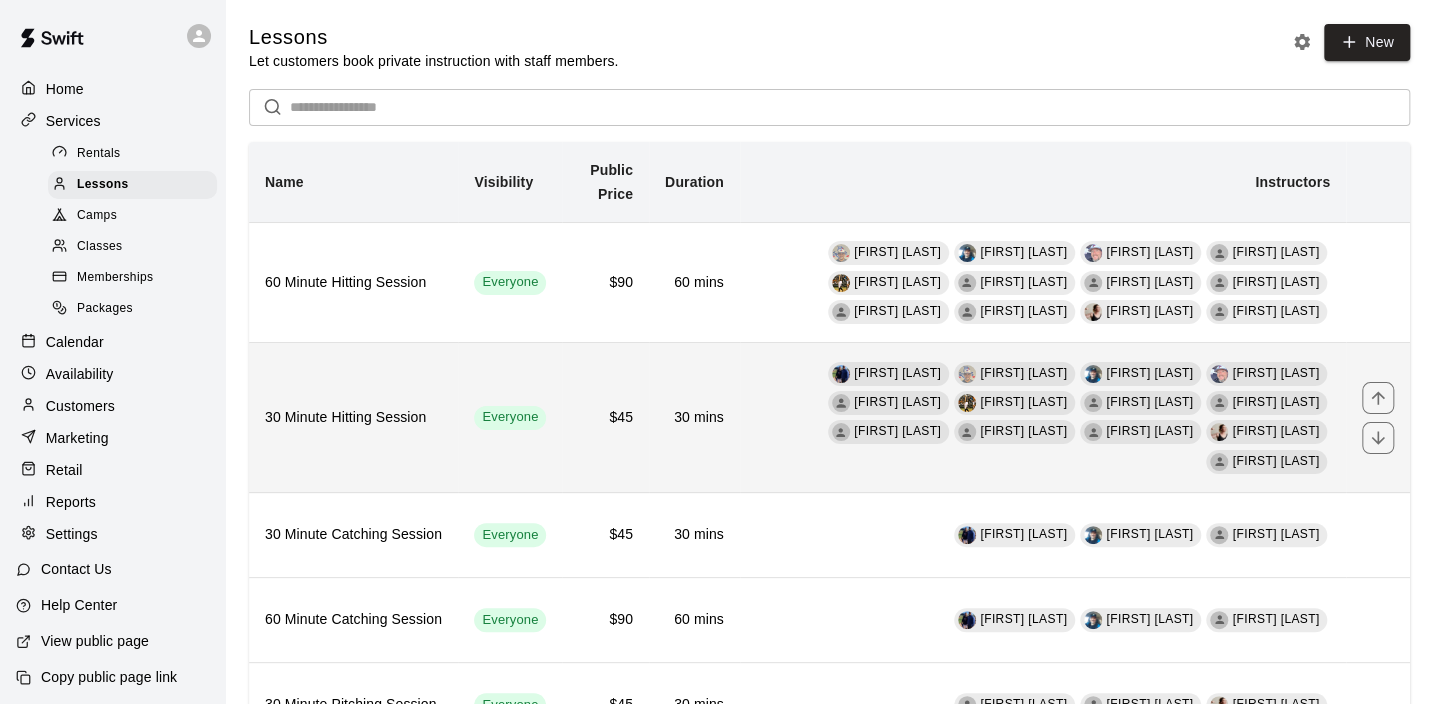 click on "30 mins" at bounding box center [694, 418] 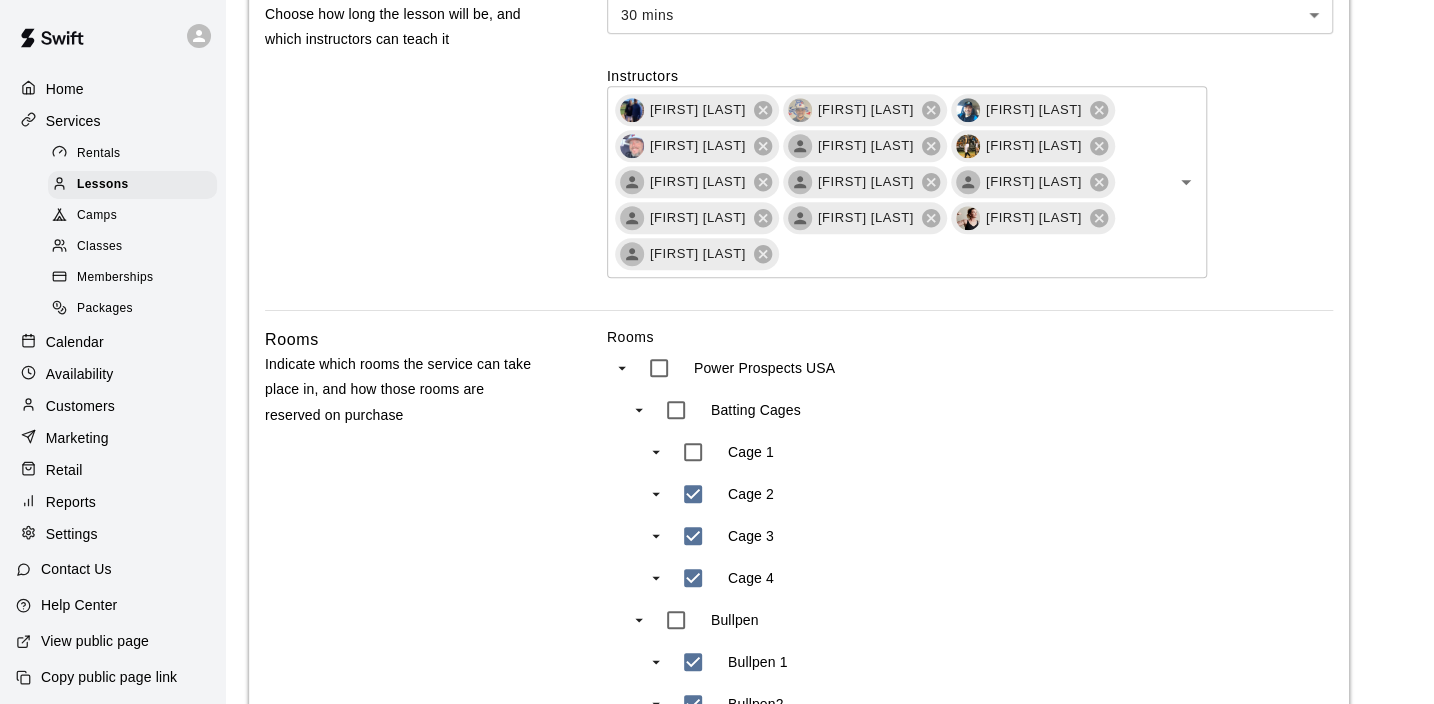 scroll, scrollTop: 733, scrollLeft: 0, axis: vertical 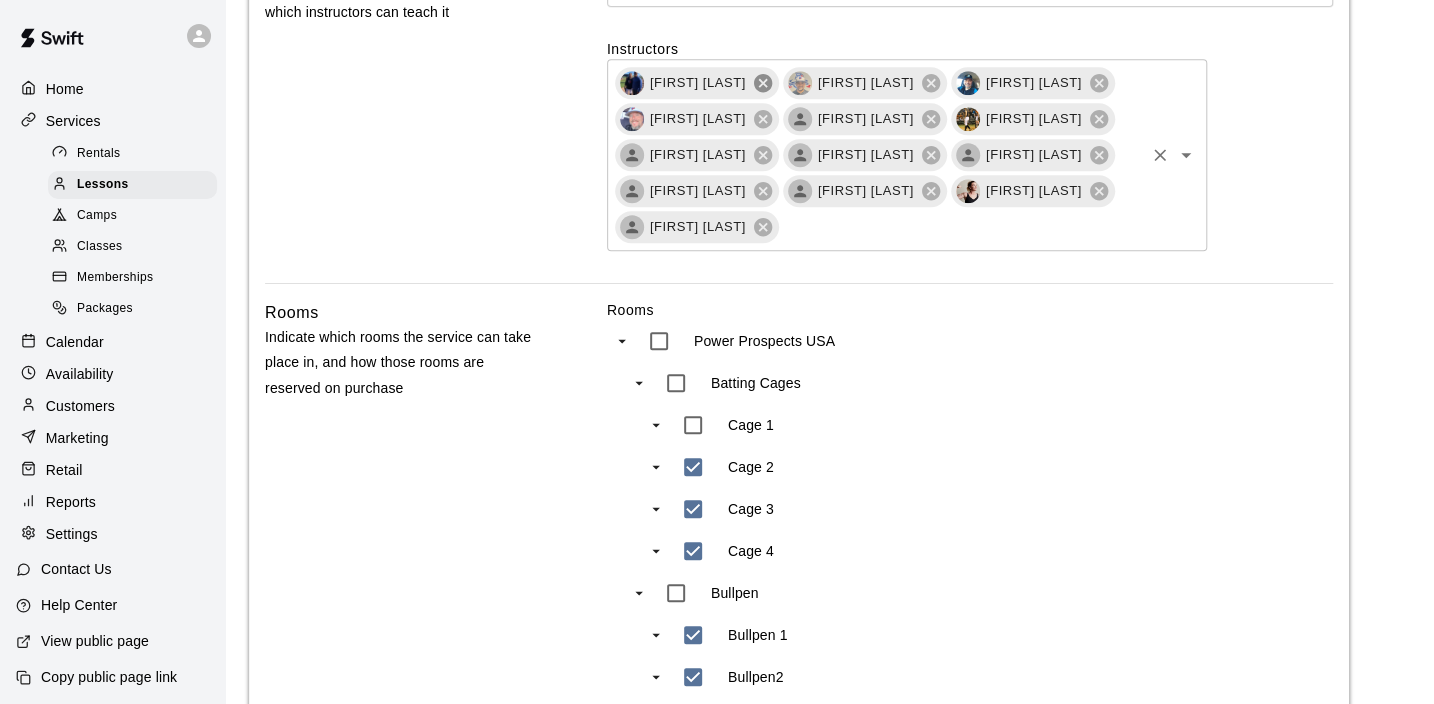 click 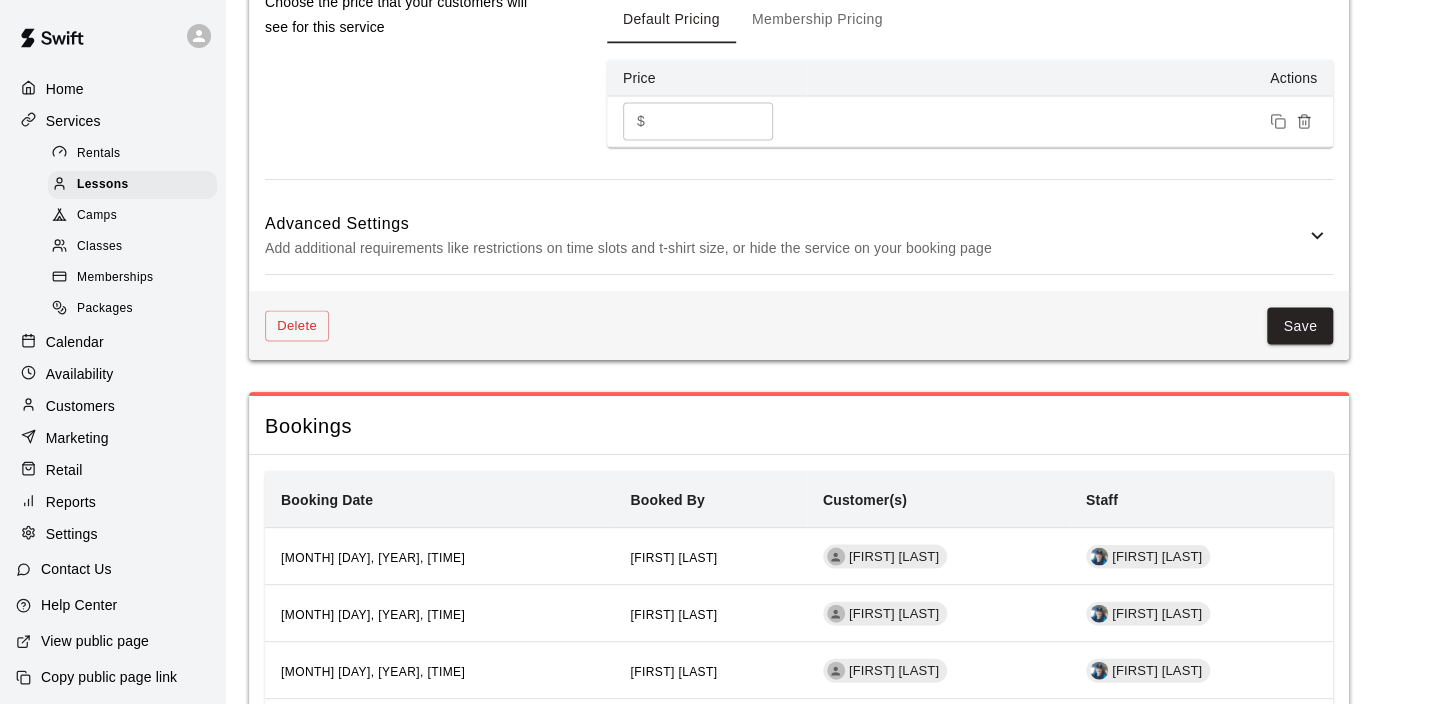 scroll, scrollTop: 1899, scrollLeft: 0, axis: vertical 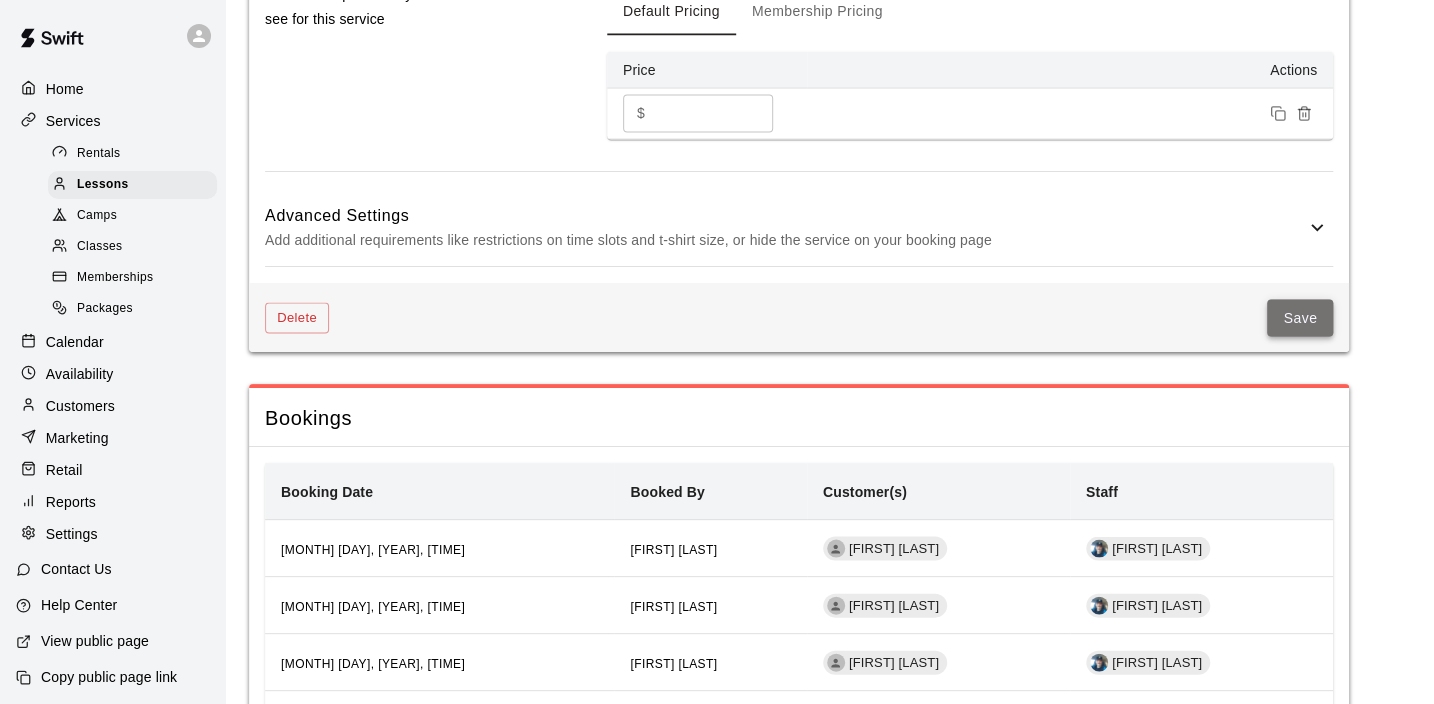 click on "Save" at bounding box center [1300, 317] 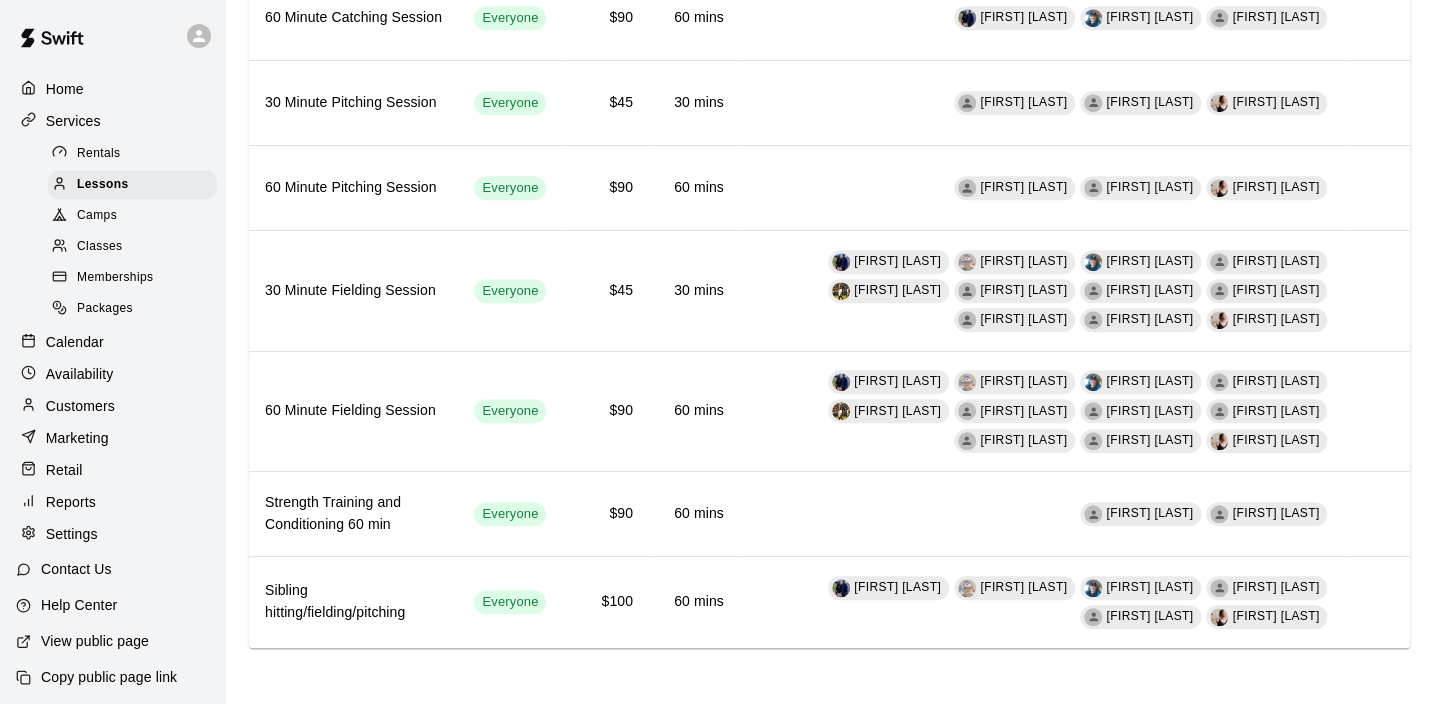 scroll, scrollTop: 0, scrollLeft: 0, axis: both 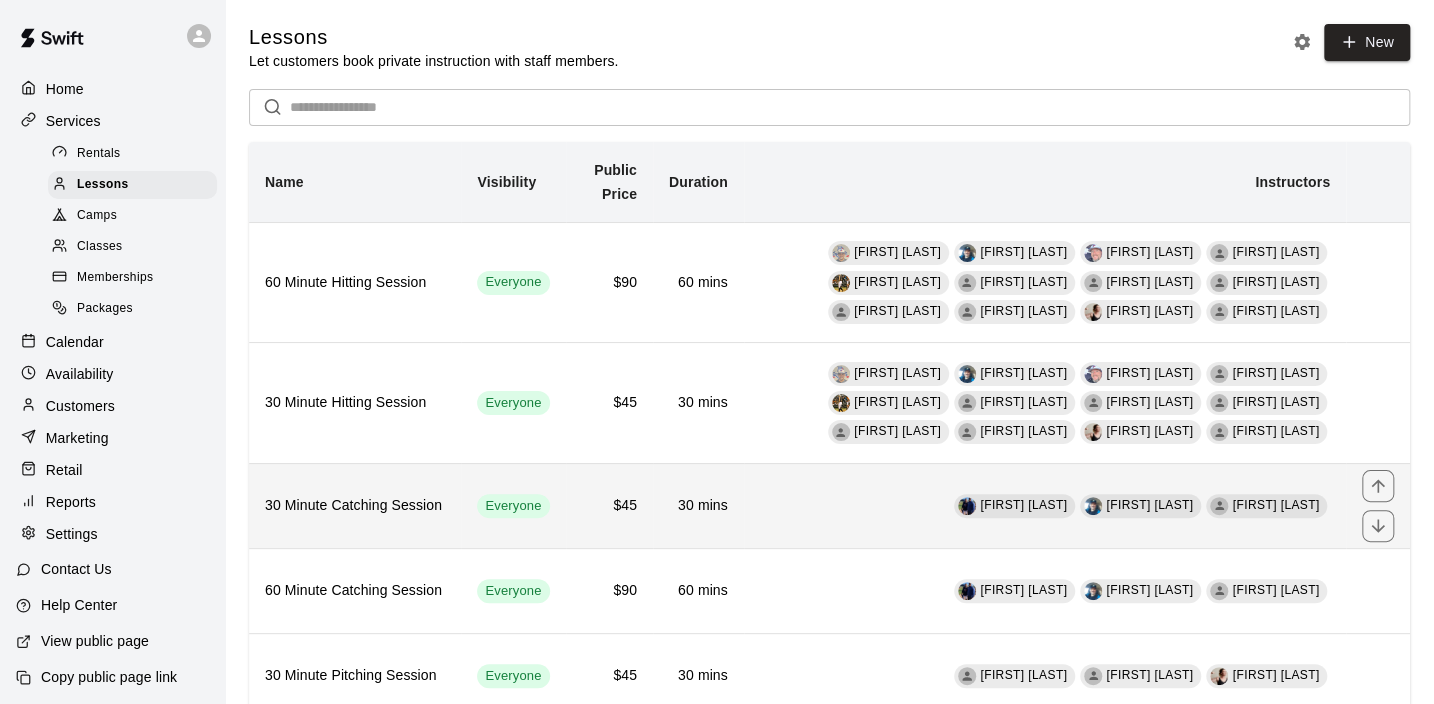 click on "[FIRST] [LAST] [FIRST] [LAST] [FIRST] [LAST]" at bounding box center (1045, 505) 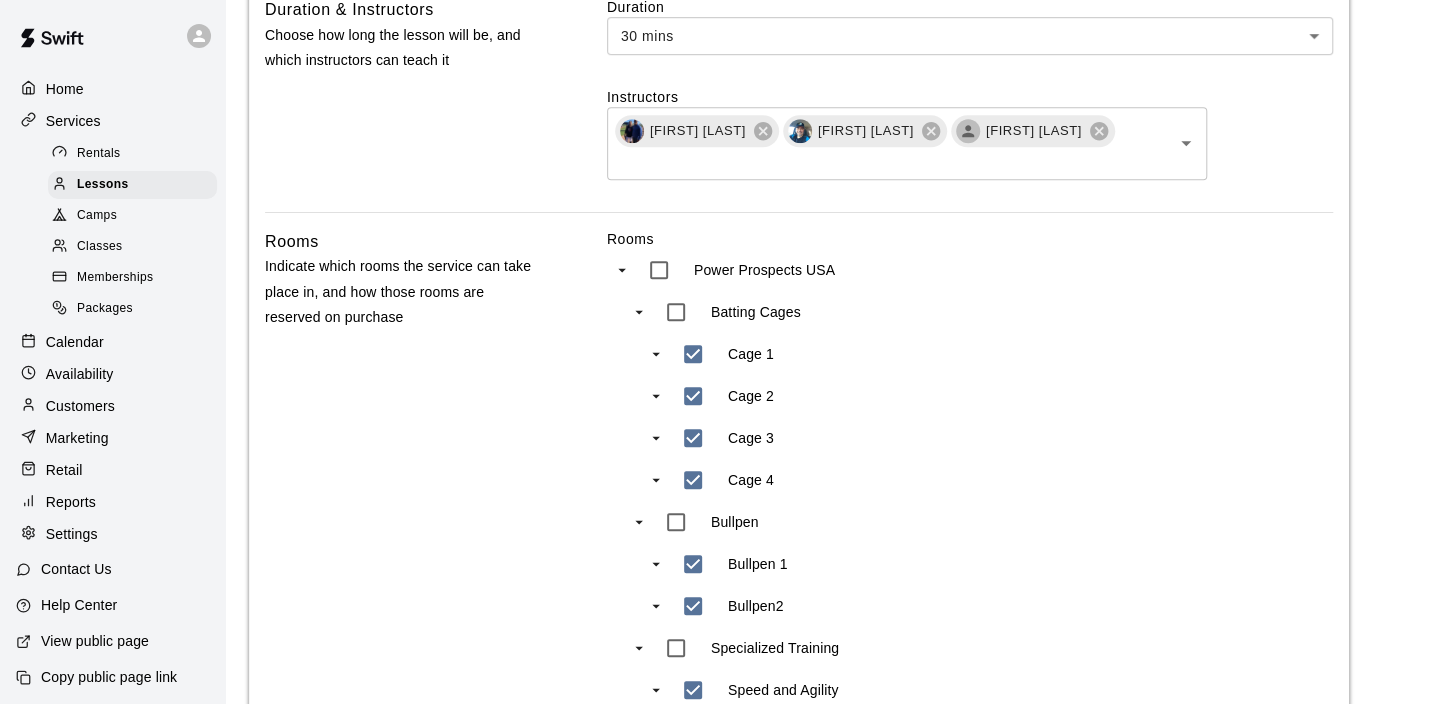 scroll, scrollTop: 695, scrollLeft: 0, axis: vertical 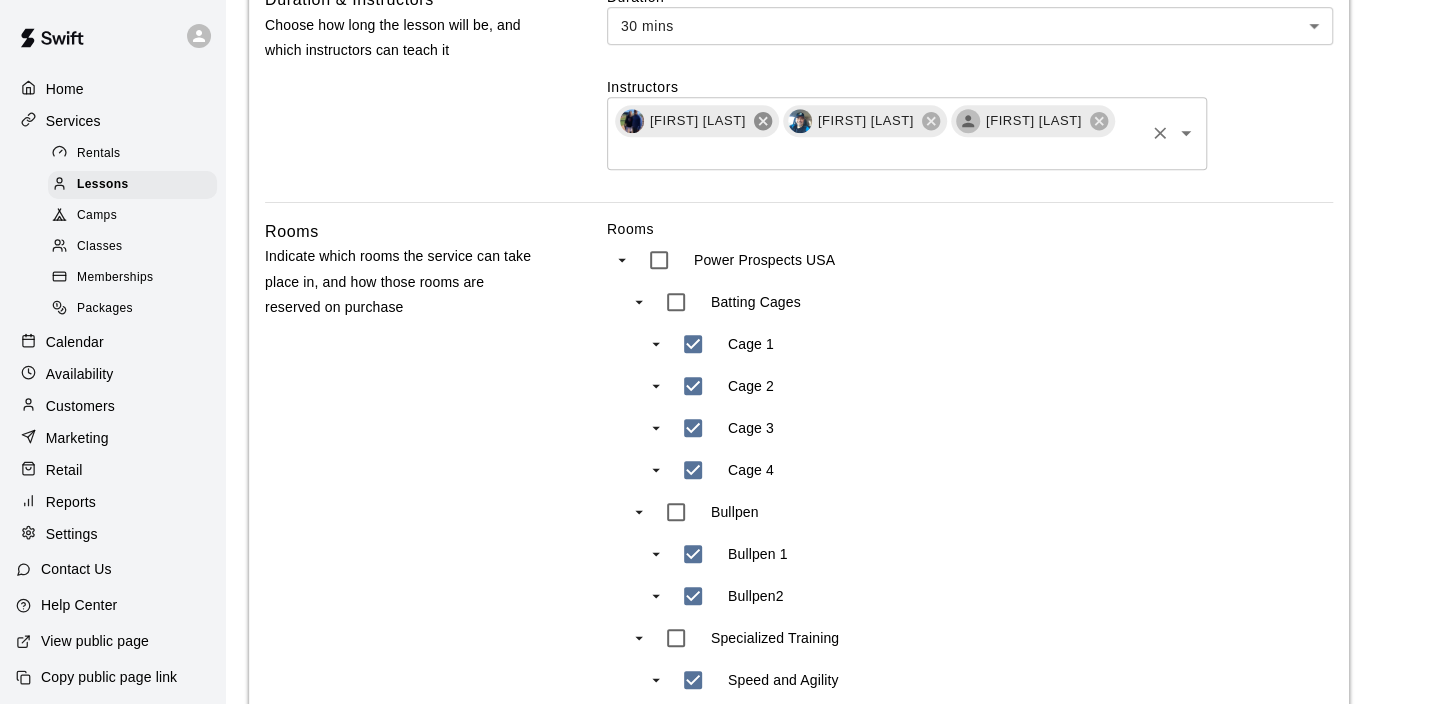 click 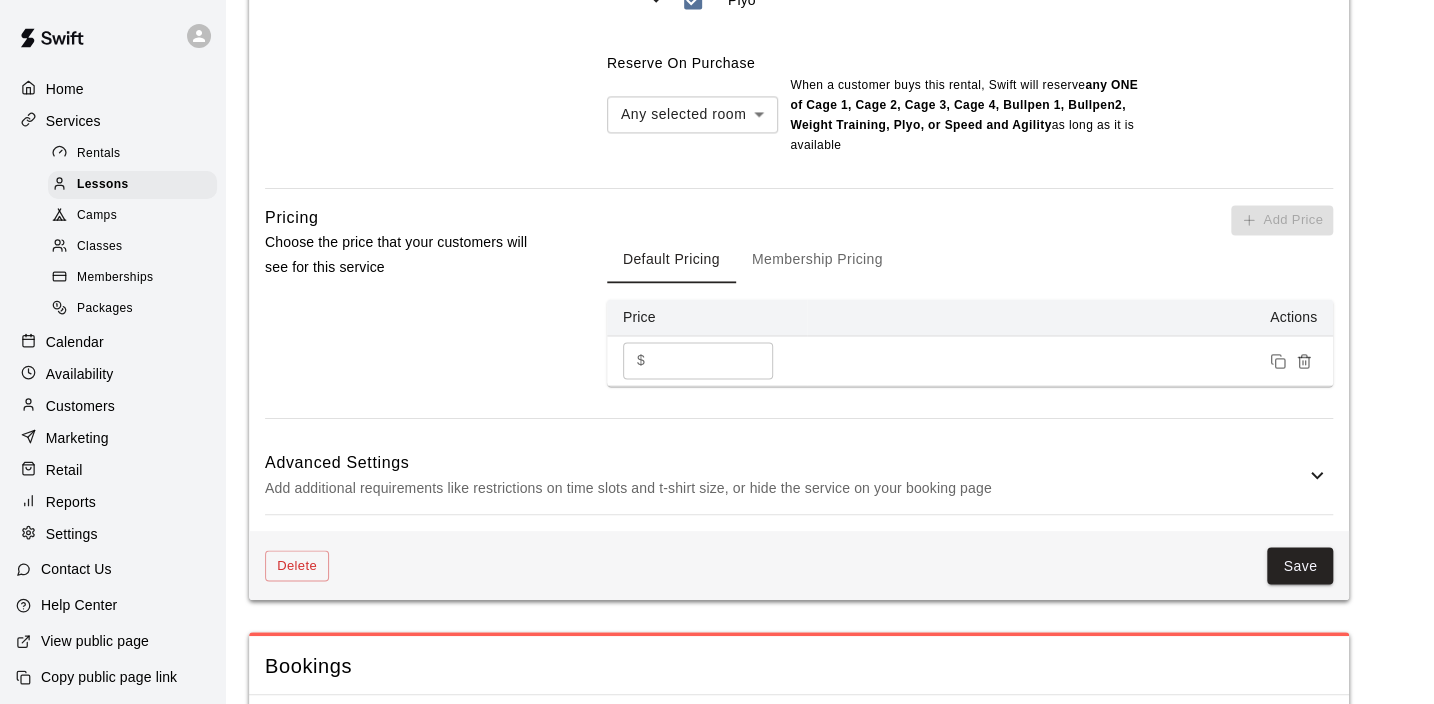 scroll, scrollTop: 1591, scrollLeft: 0, axis: vertical 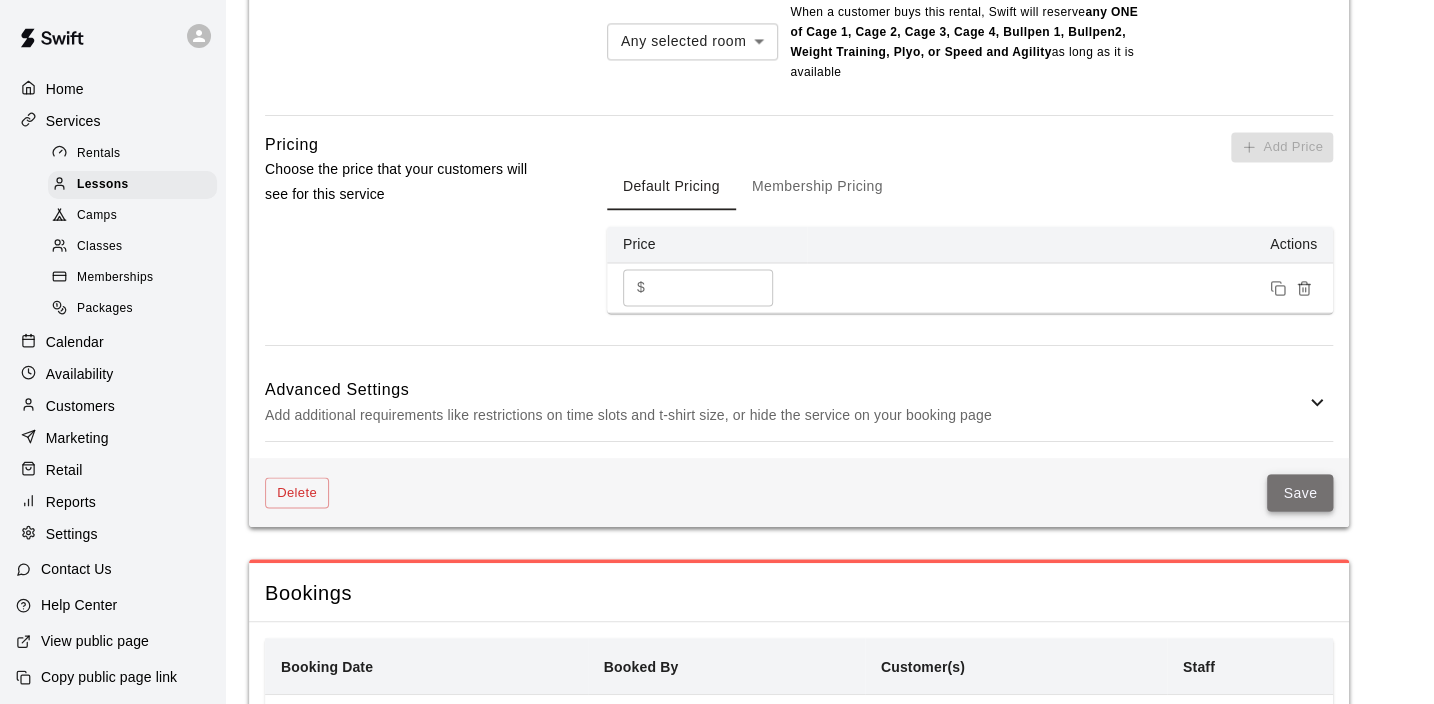 click on "Save" at bounding box center (1300, 492) 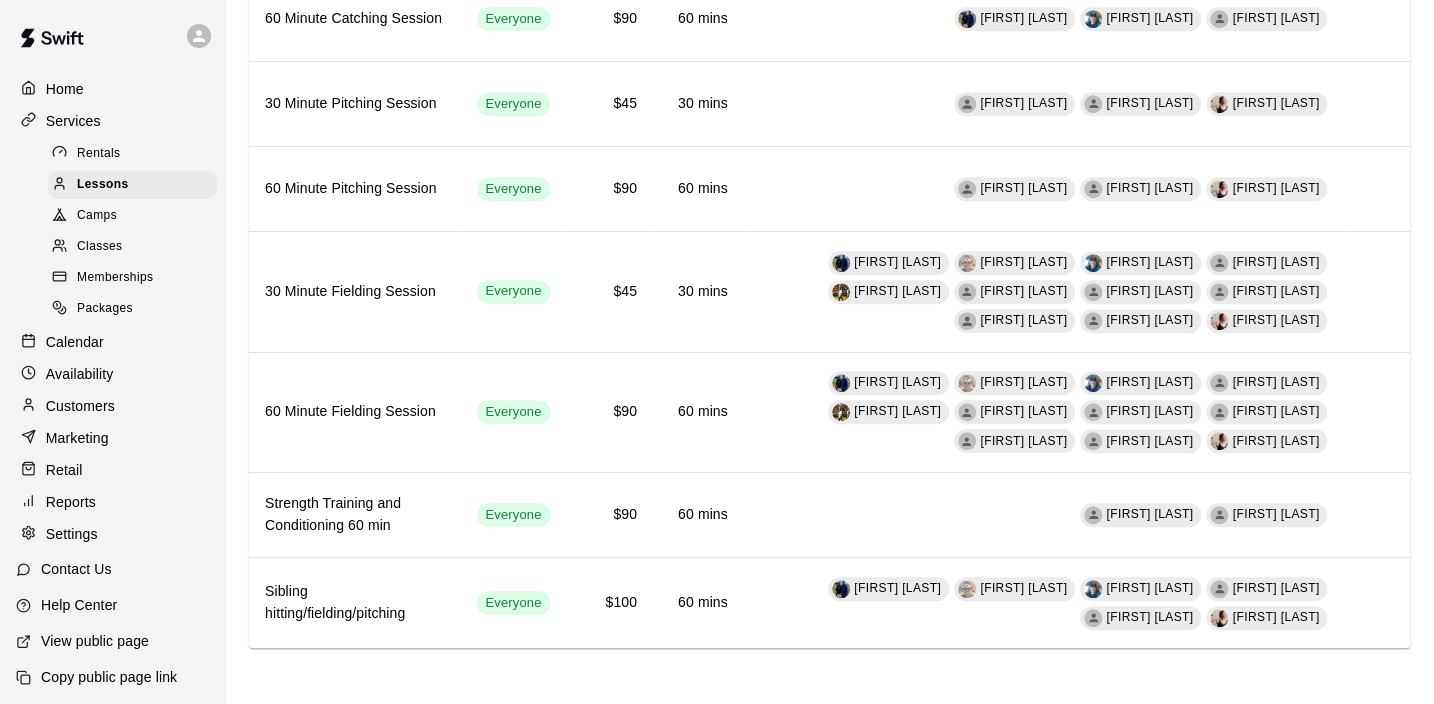 scroll, scrollTop: 0, scrollLeft: 0, axis: both 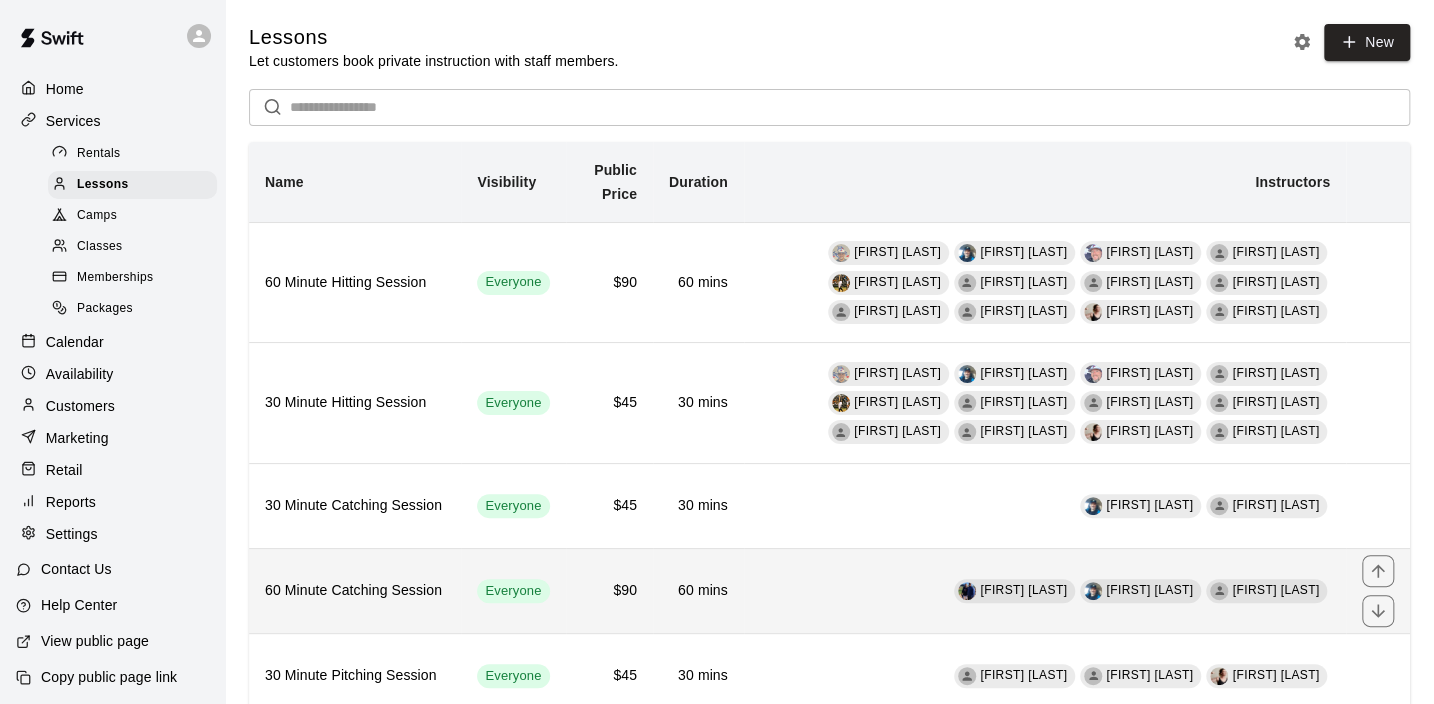 click on "[FIRST] [LAST] [FIRST] [LAST] [FIRST] [LAST]" at bounding box center [1045, 590] 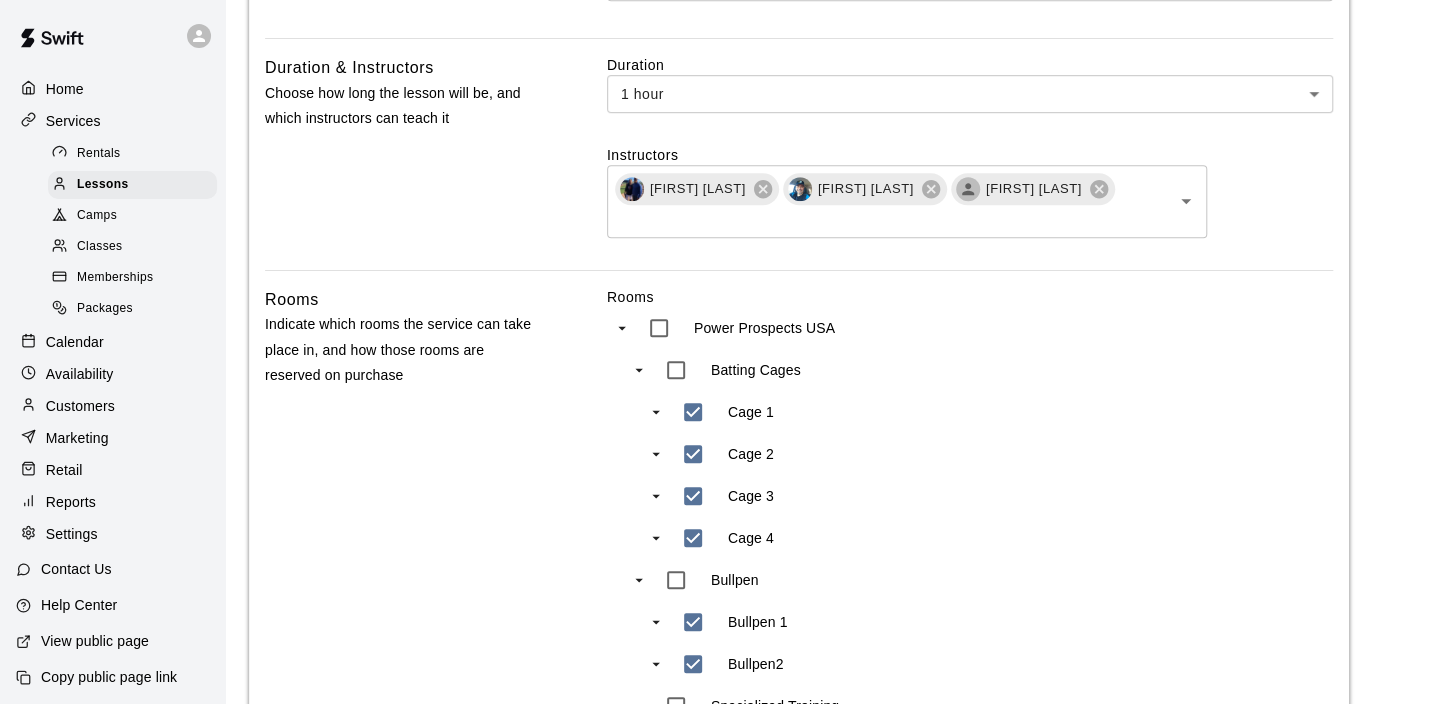 scroll, scrollTop: 634, scrollLeft: 0, axis: vertical 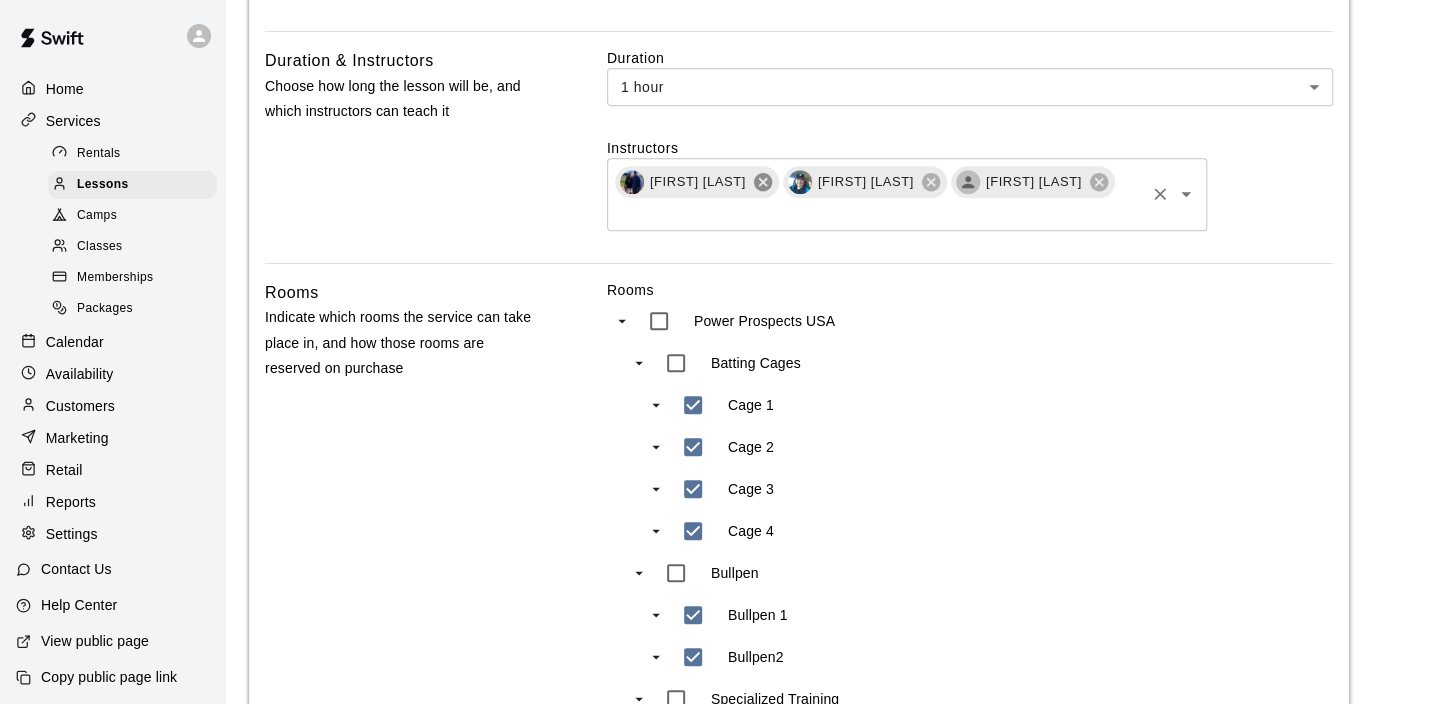 click 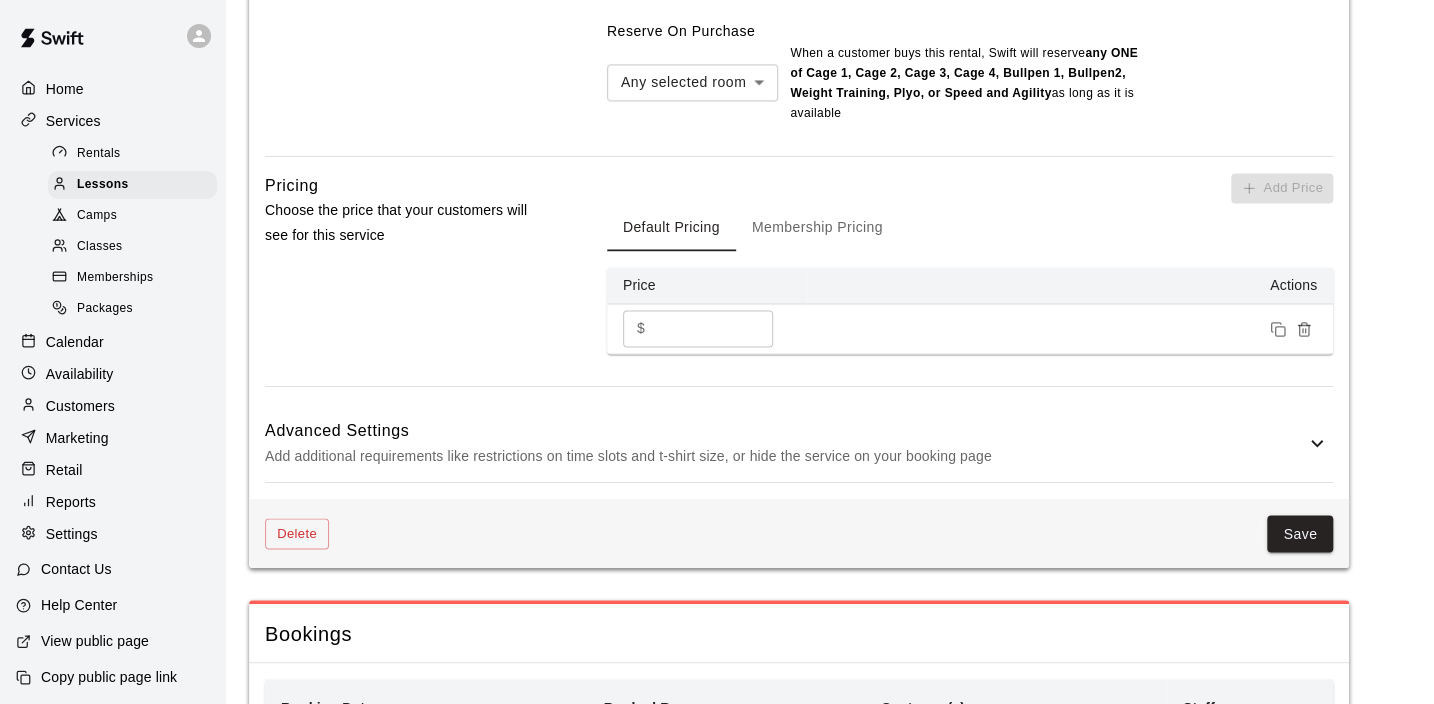 scroll, scrollTop: 1557, scrollLeft: 0, axis: vertical 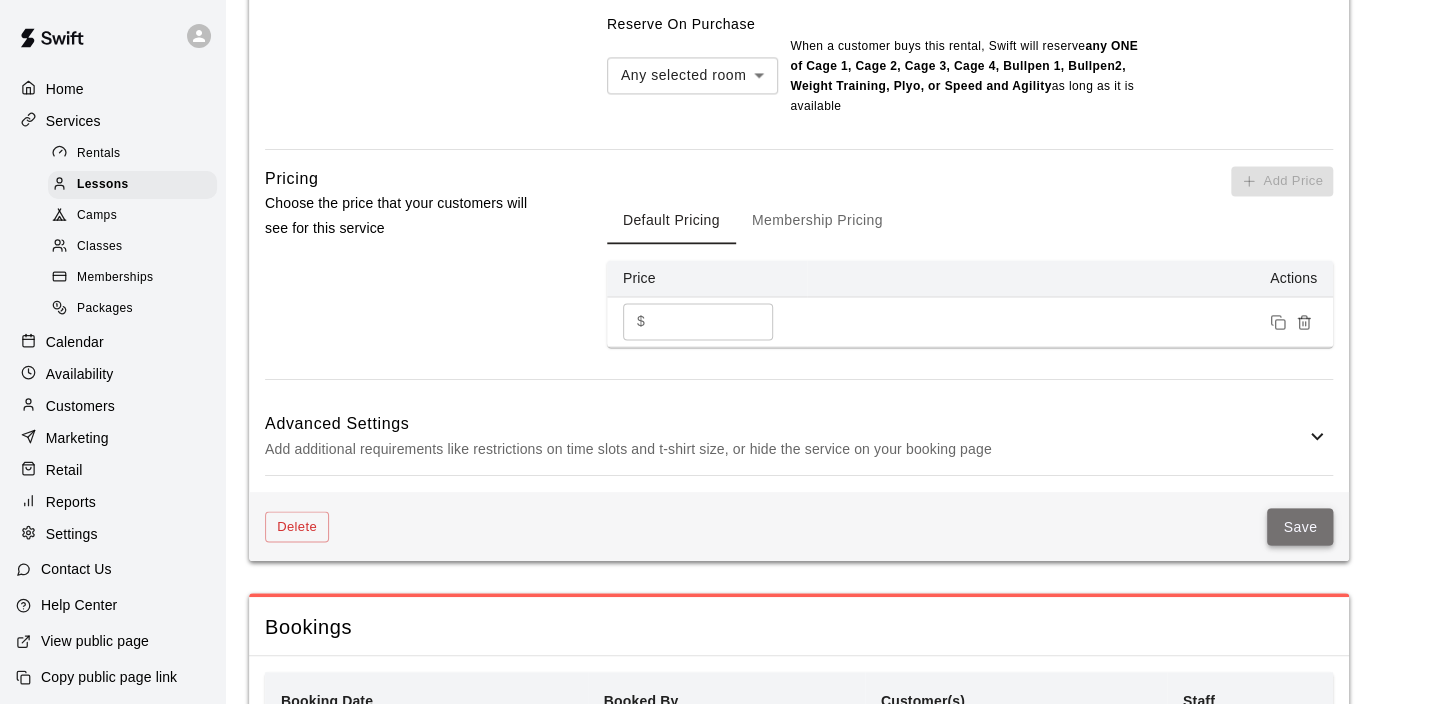click on "Save" at bounding box center [1300, 526] 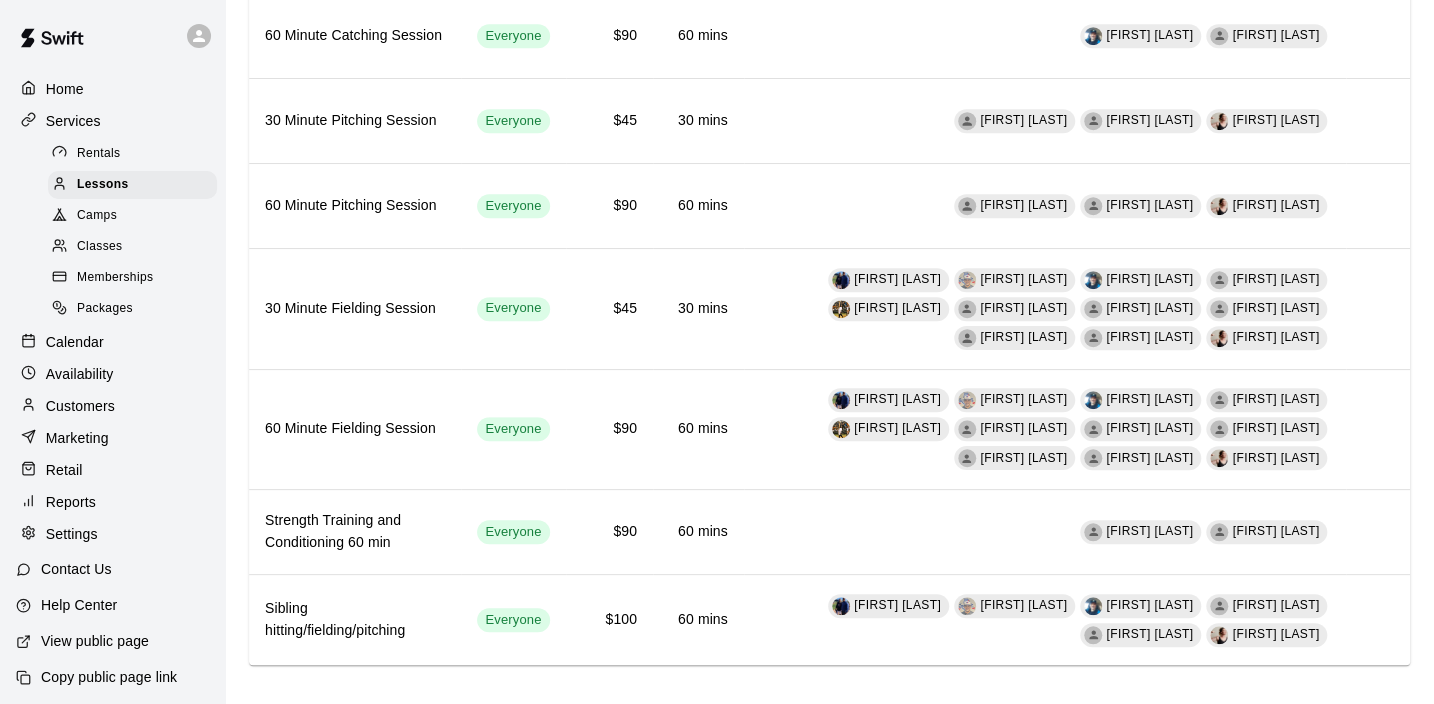 scroll, scrollTop: 572, scrollLeft: 0, axis: vertical 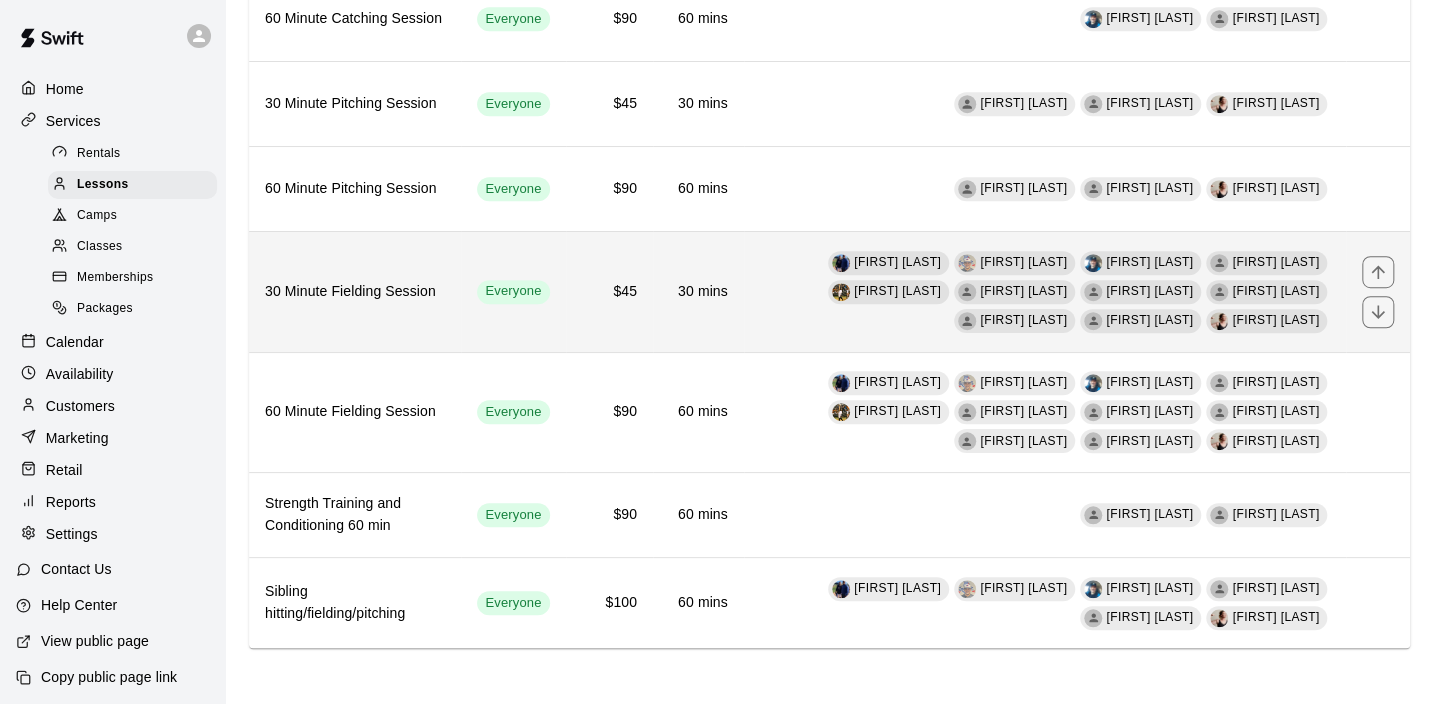 click on "[FIRST] [LAST] [FIRST] [LAST] [FIRST] [LAST] [FIRST] [LAST] [FIRST] [LAST] [FIRST] [LAST] [FIRST] [LAST] [FIRST] [LAST] [FIRST] [LAST] [FIRST] [LAST]" at bounding box center [1045, 291] 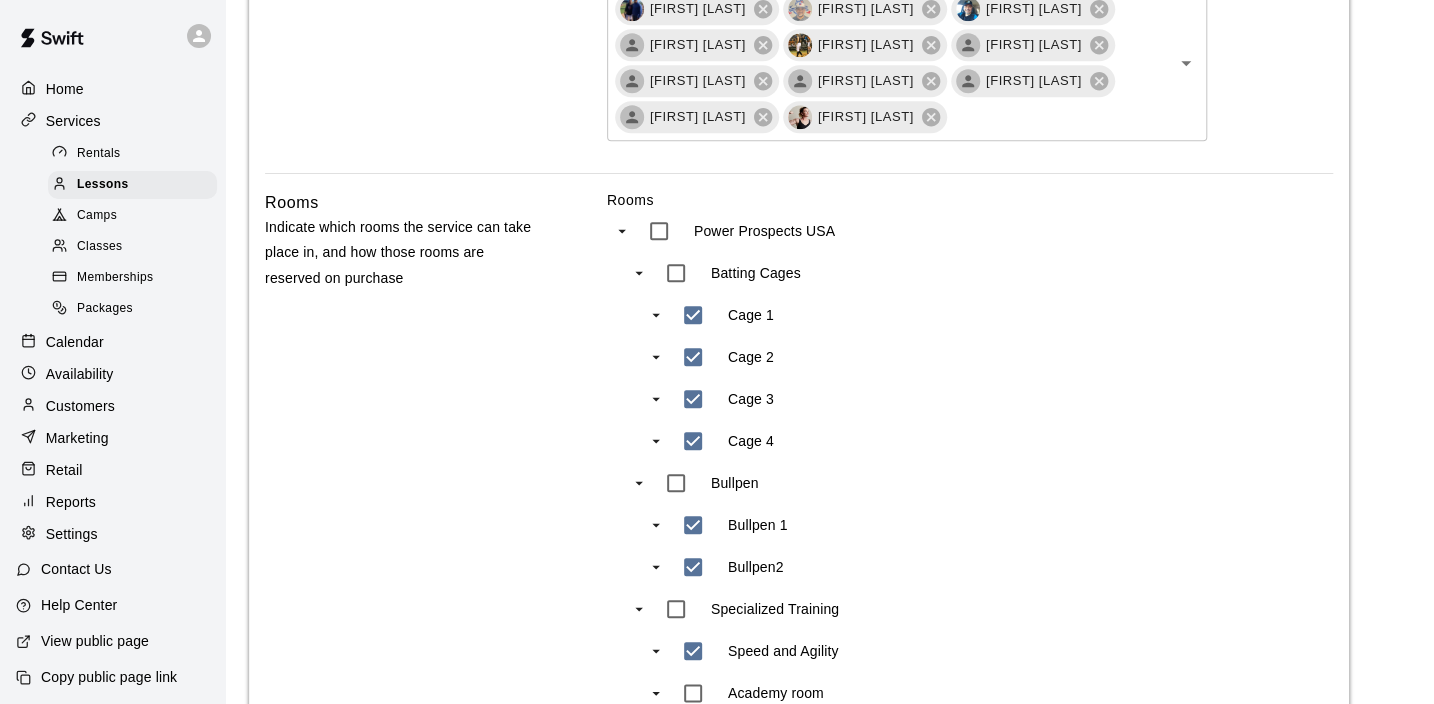 scroll, scrollTop: 674, scrollLeft: 0, axis: vertical 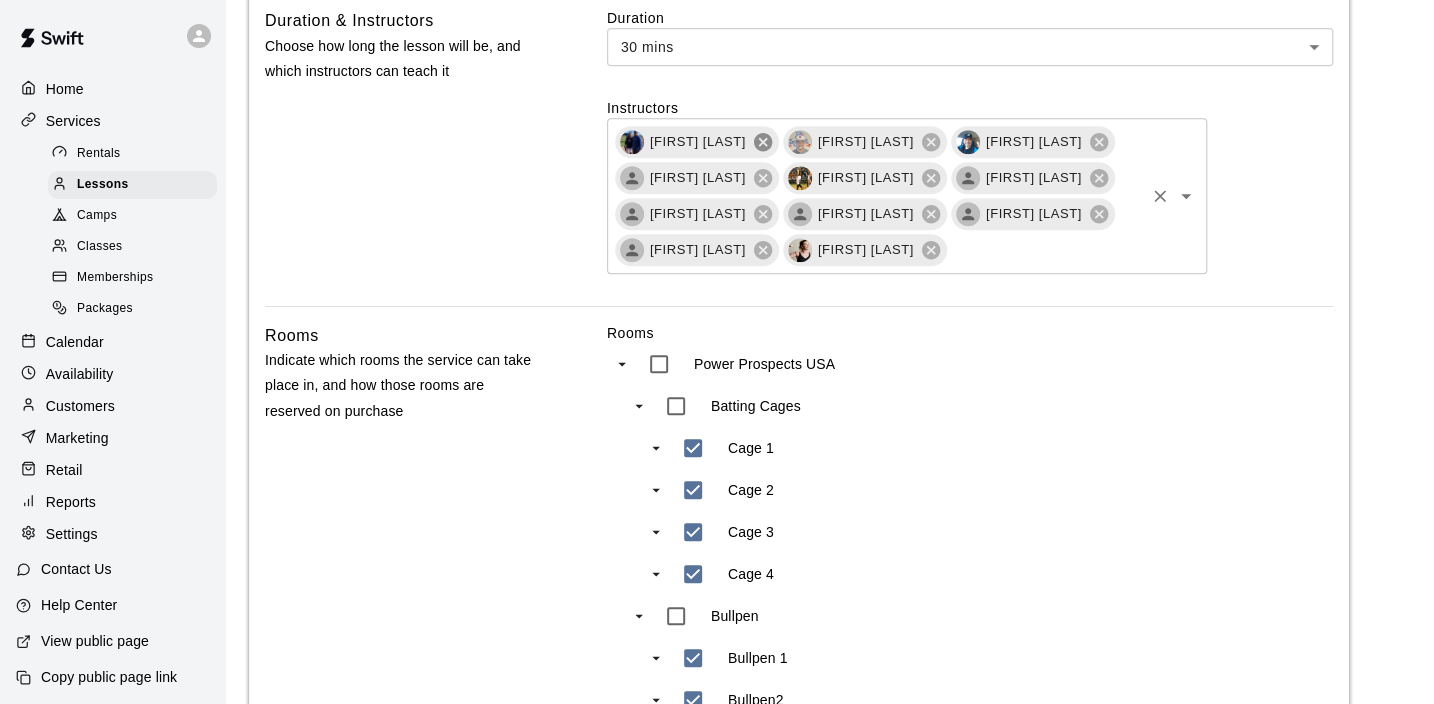 click 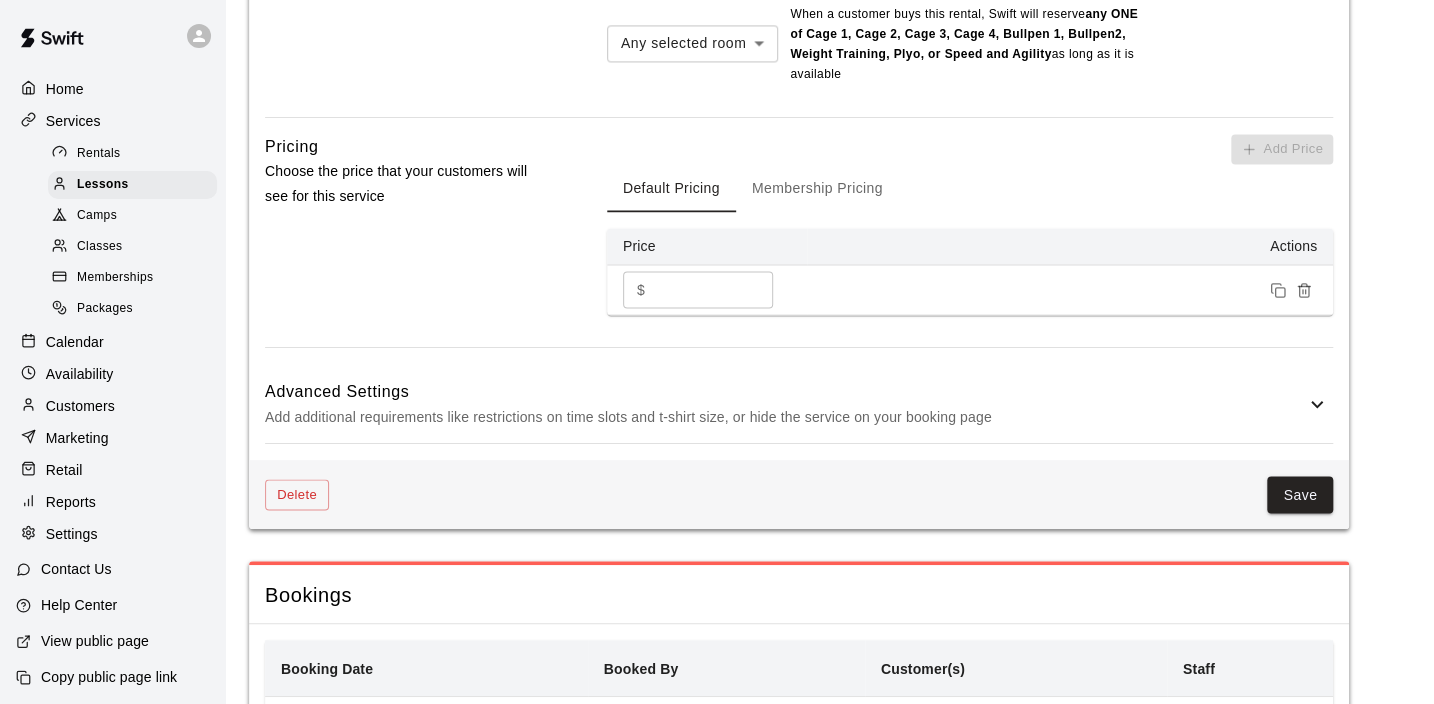 scroll, scrollTop: 1736, scrollLeft: 0, axis: vertical 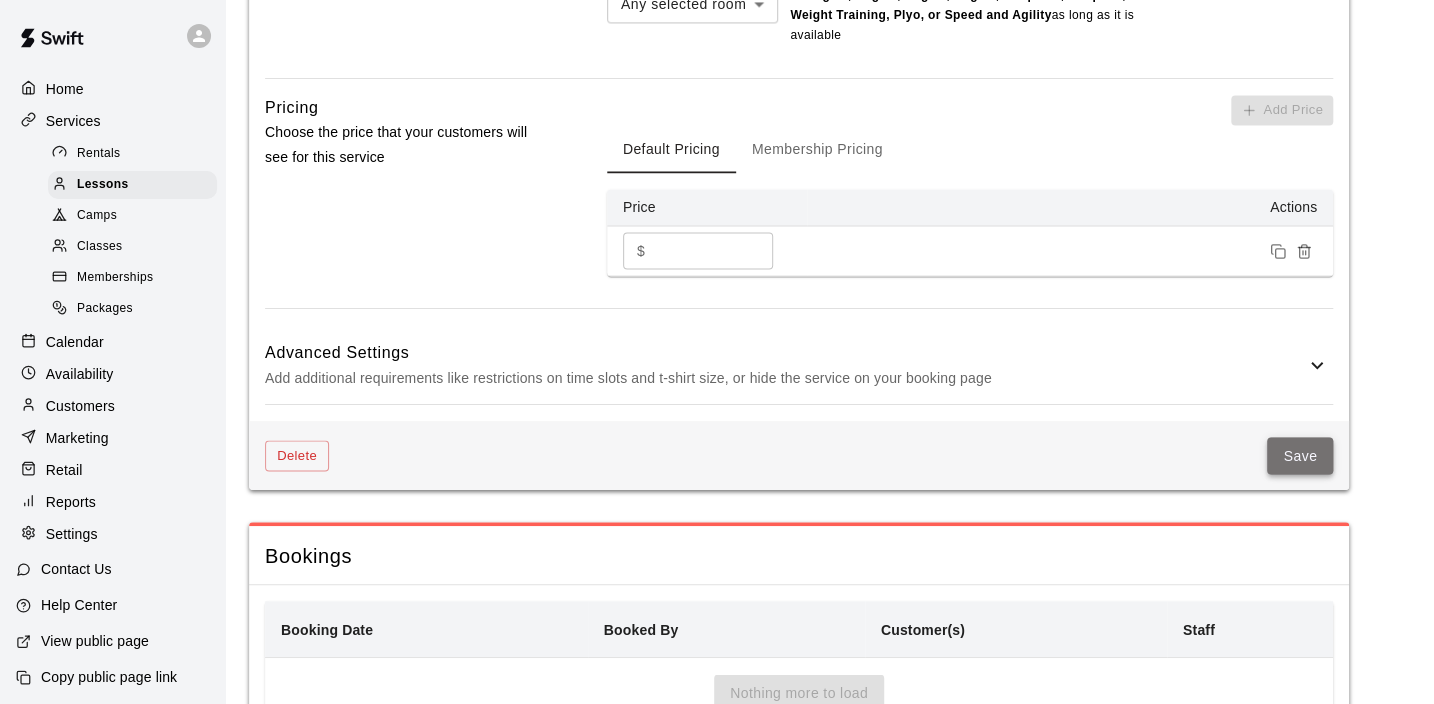 click on "Save" at bounding box center [1300, 455] 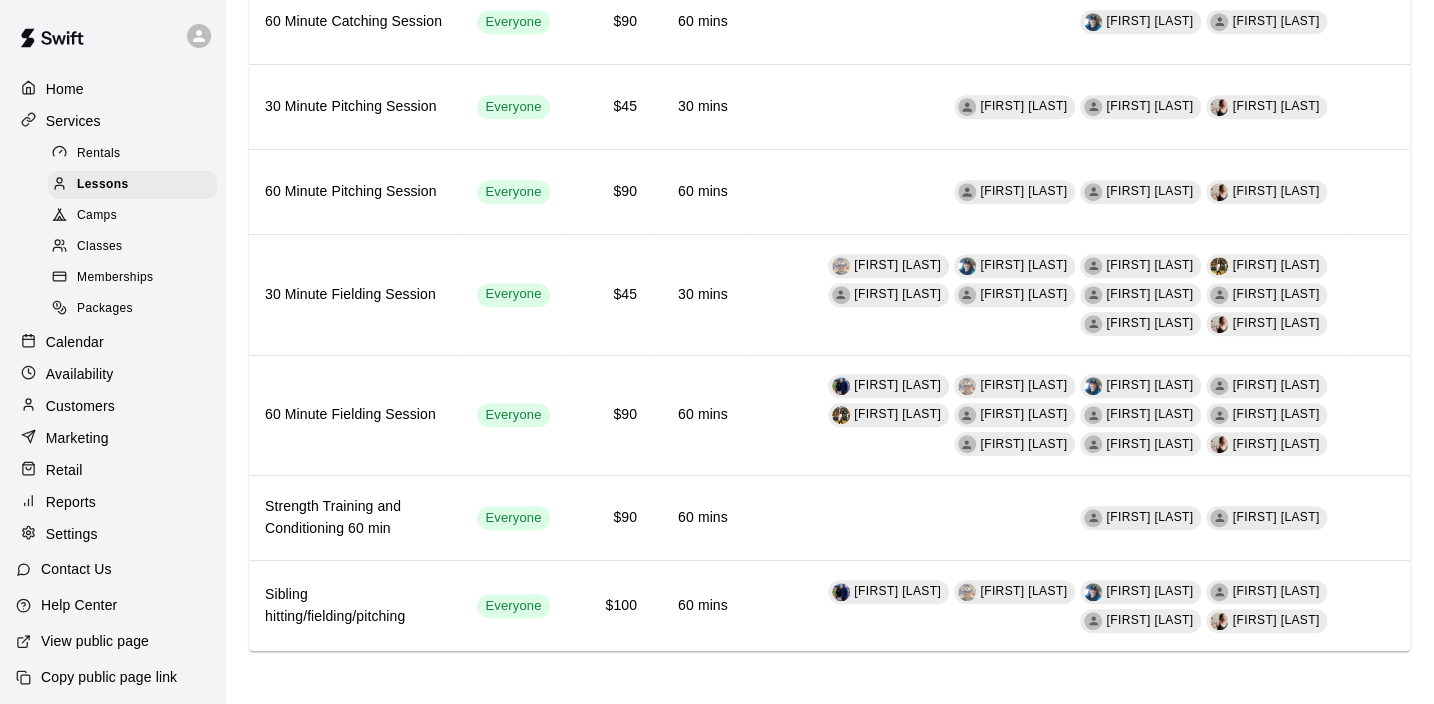 scroll, scrollTop: 572, scrollLeft: 0, axis: vertical 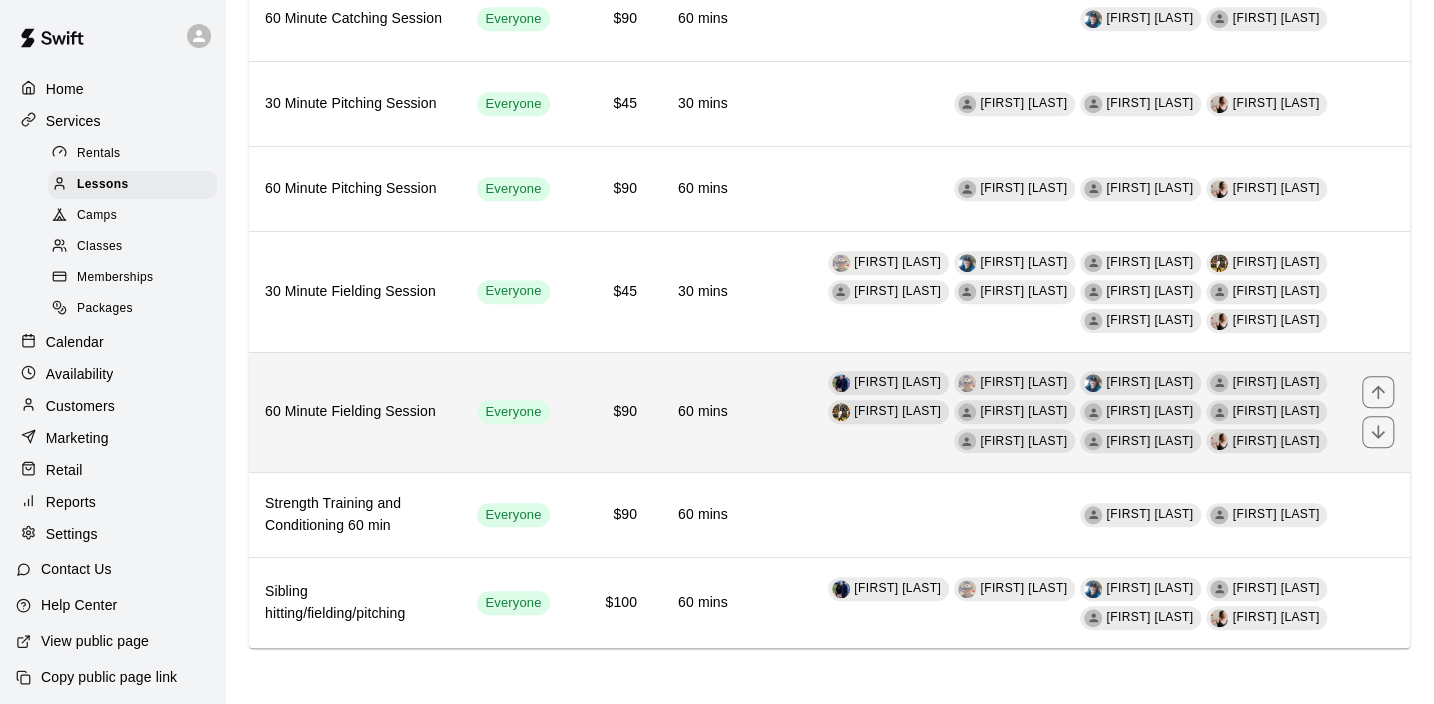 click on "[FIRST] [LAST] [FIRST] [LAST] [FIRST] [LAST] [FIRST] [LAST] [FIRST] [LAST] [FIRST] [LAST] [FIRST] [LAST] [FIRST] [LAST] [FIRST] [LAST] [FIRST] [LAST]" at bounding box center (1045, 412) 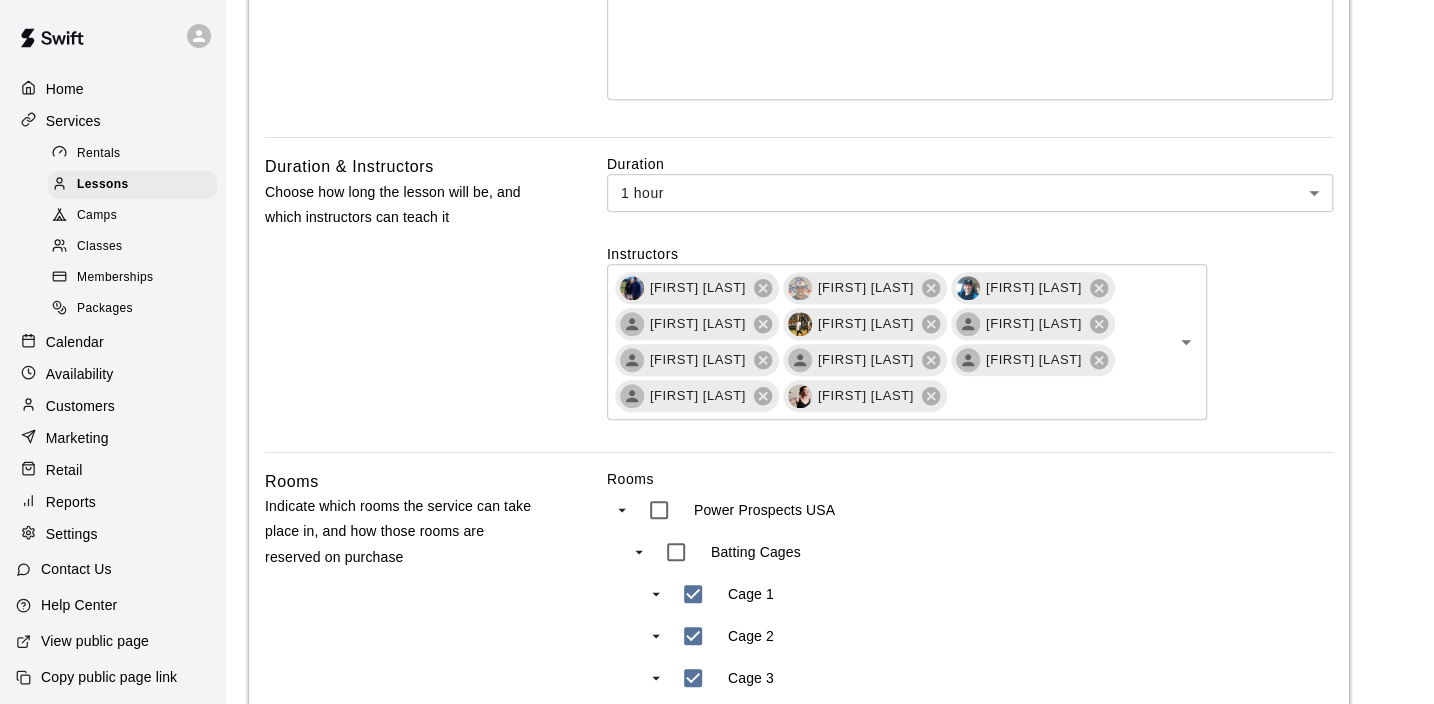 scroll, scrollTop: 556, scrollLeft: 0, axis: vertical 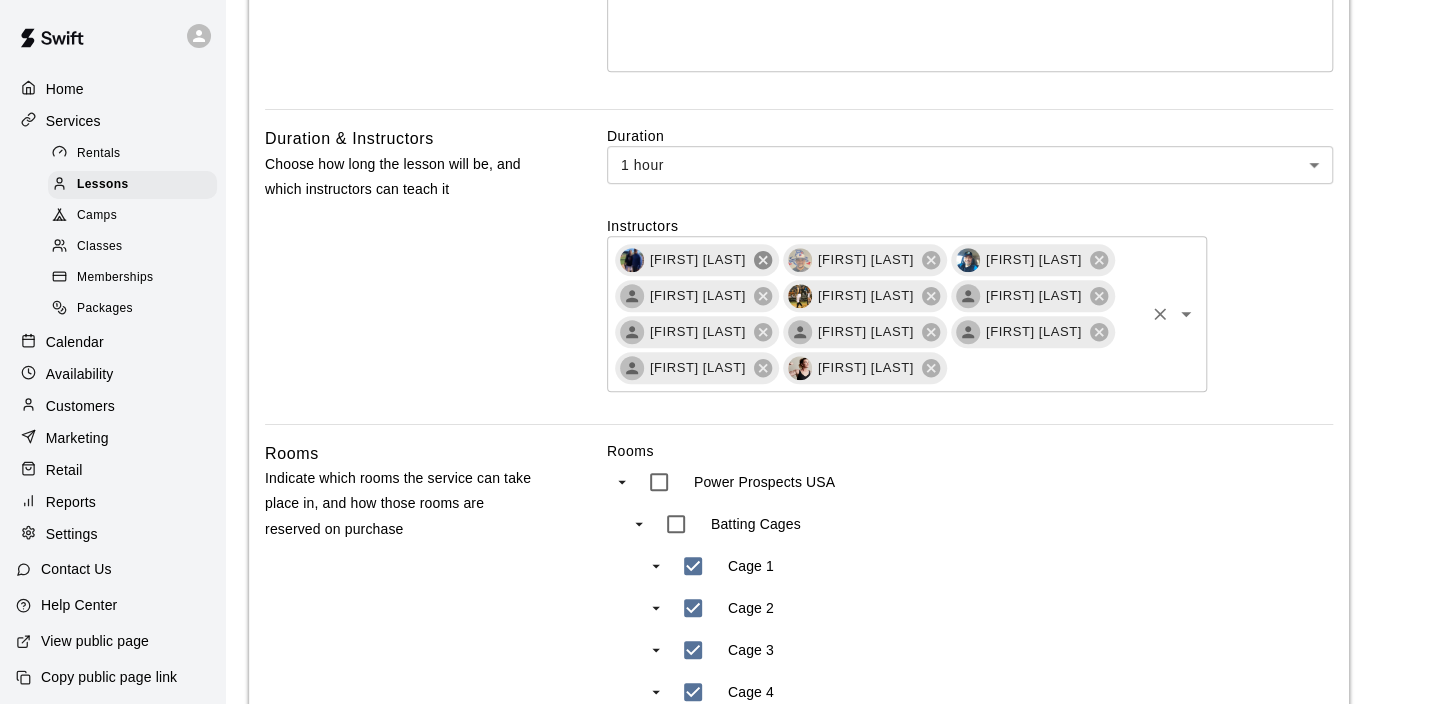 click 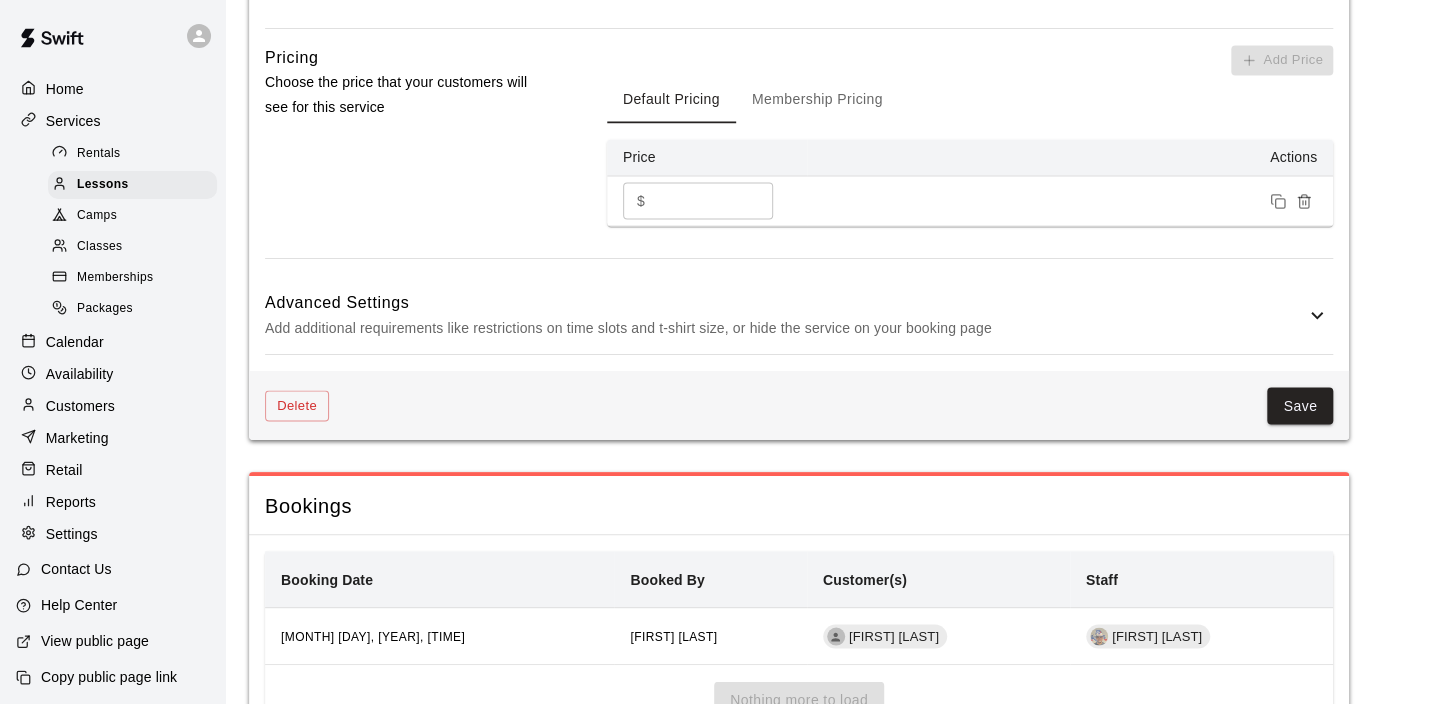 scroll, scrollTop: 1793, scrollLeft: 0, axis: vertical 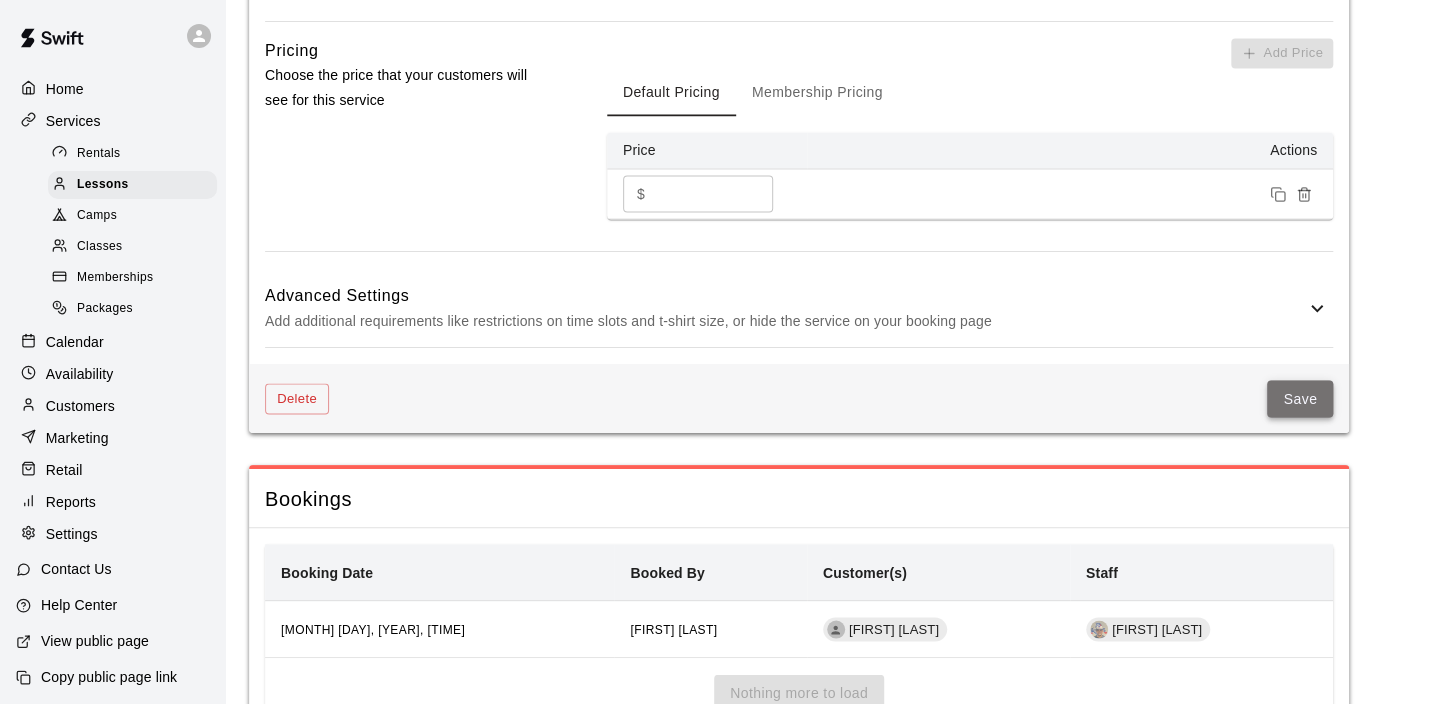click on "Save" at bounding box center [1300, 398] 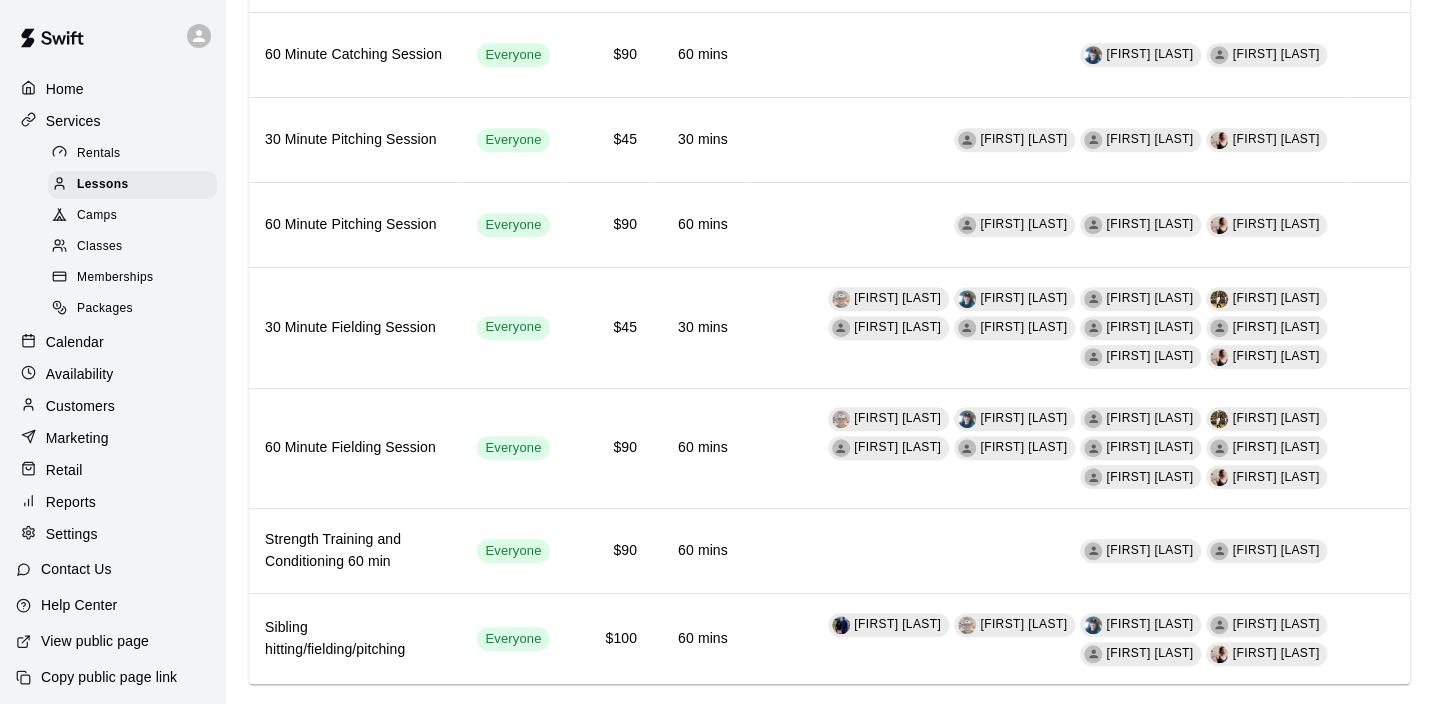 scroll, scrollTop: 572, scrollLeft: 0, axis: vertical 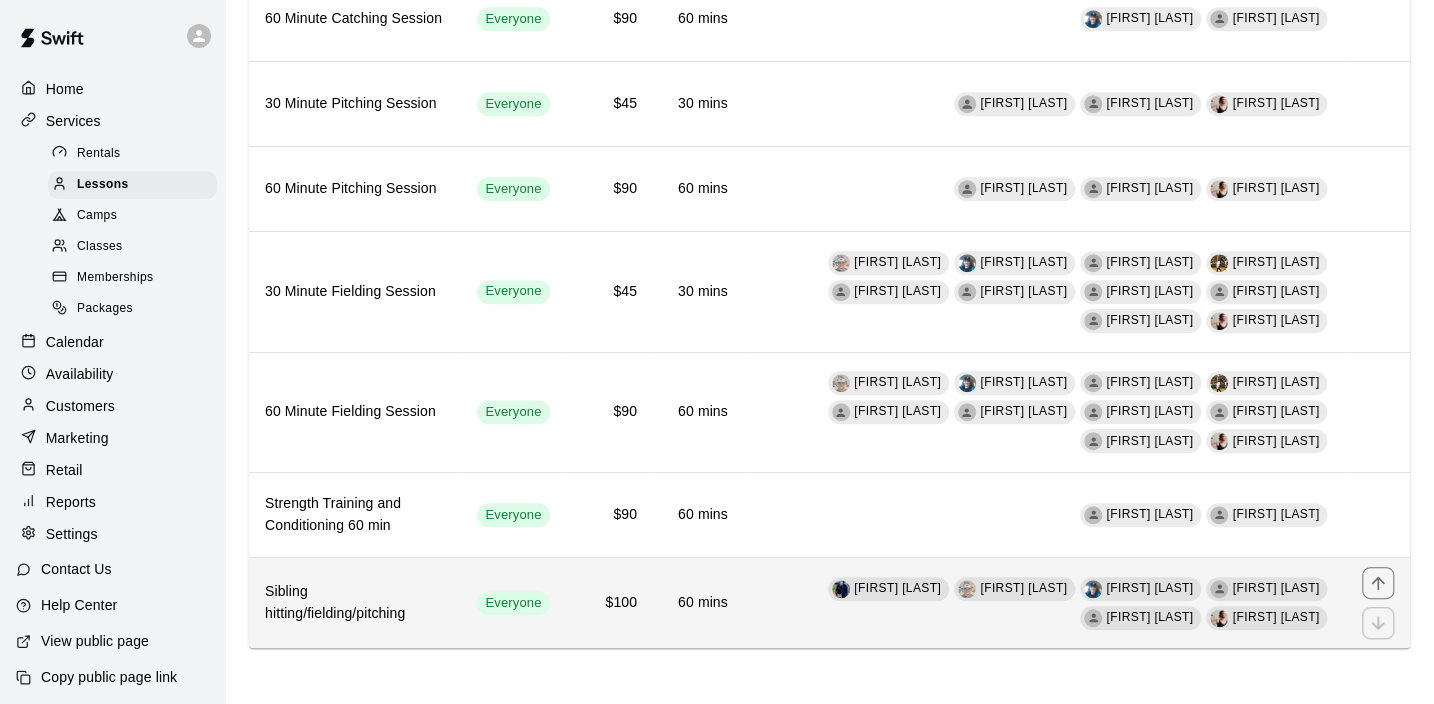 click on "[FIRST] [LAST] [FIRST] [LAST] [FIRST] [LAST] [FIRST] [LAST] [FIRST] [LAST]" at bounding box center (1045, 603) 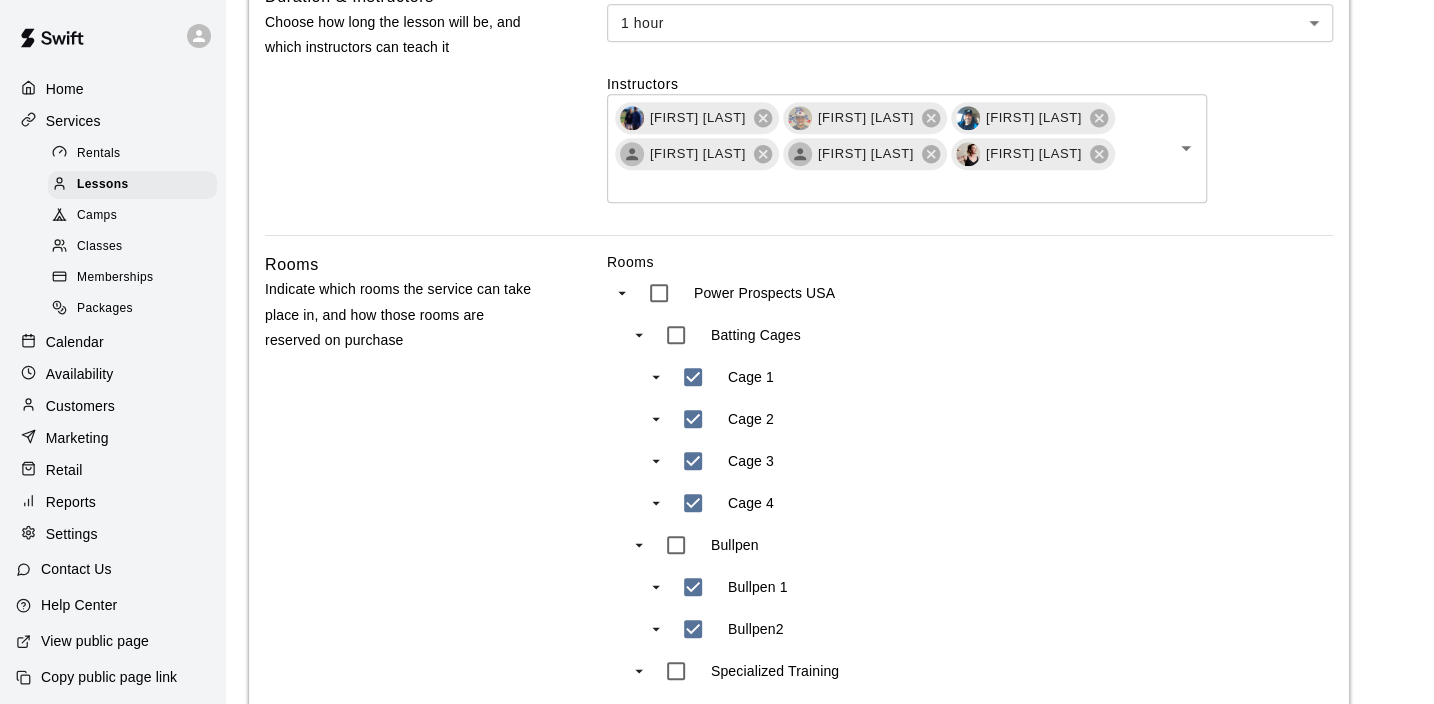 scroll, scrollTop: 701, scrollLeft: 0, axis: vertical 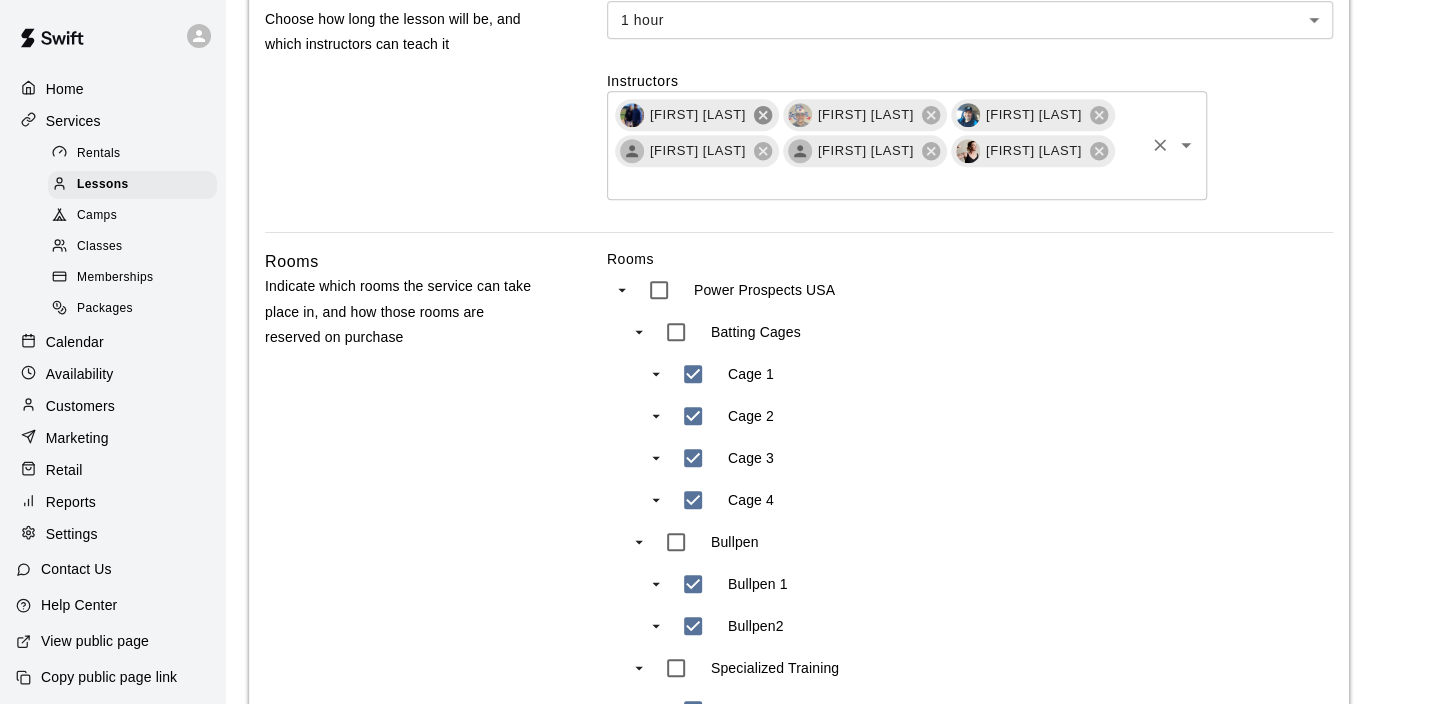 click 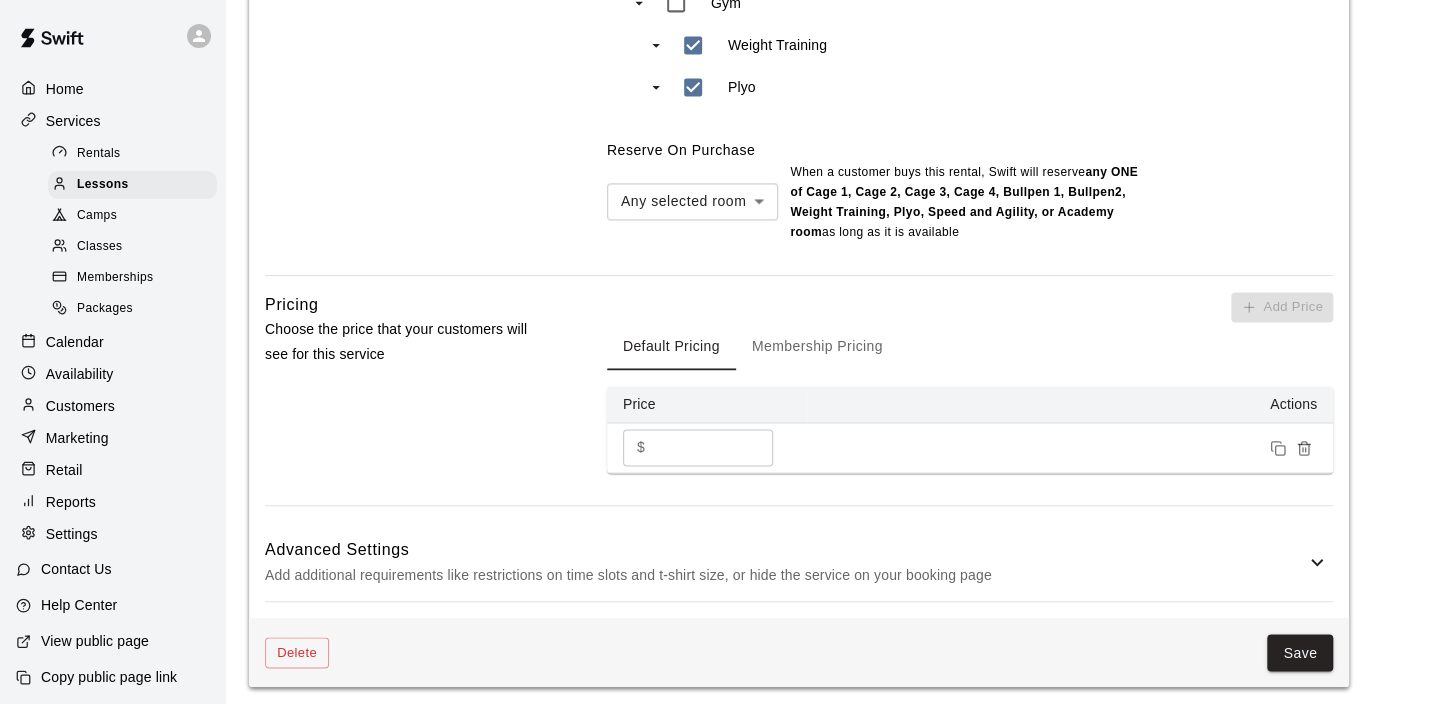 scroll, scrollTop: 1620, scrollLeft: 0, axis: vertical 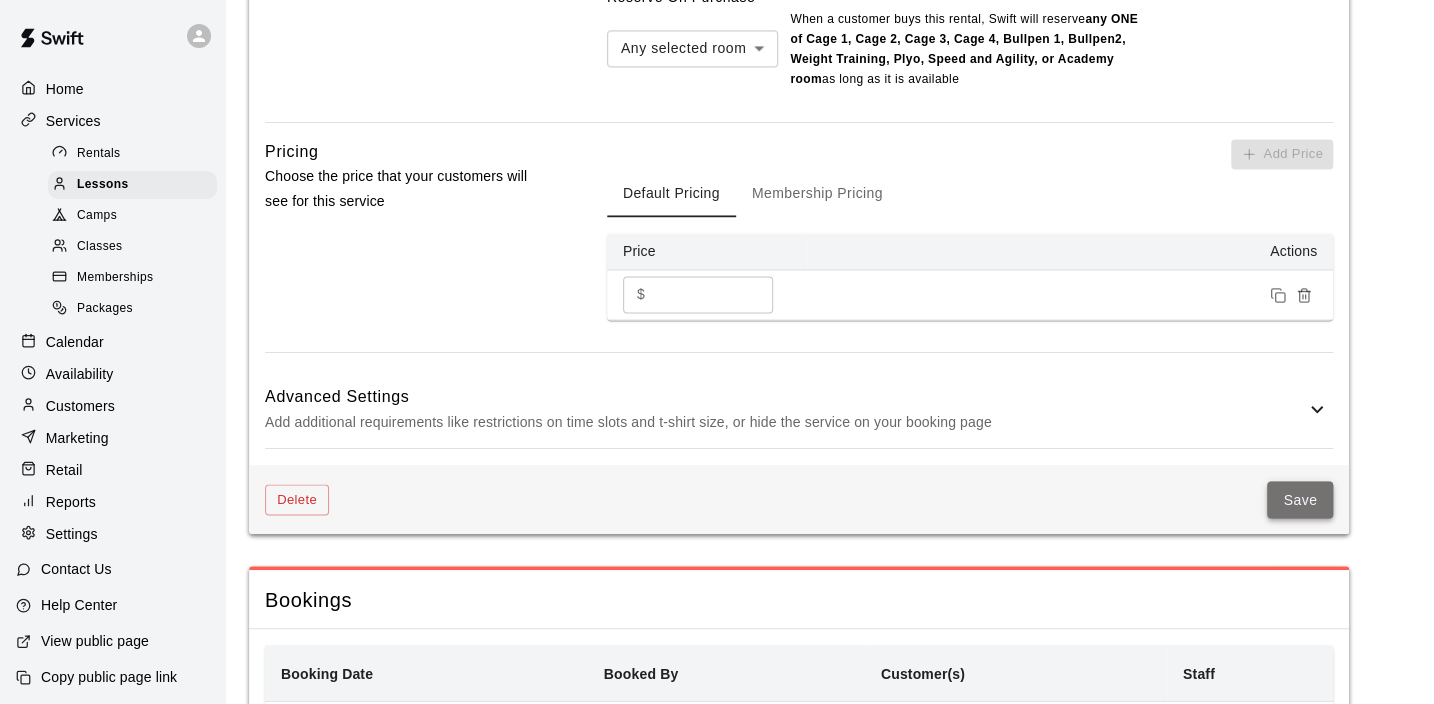 click on "Save" at bounding box center (1300, 499) 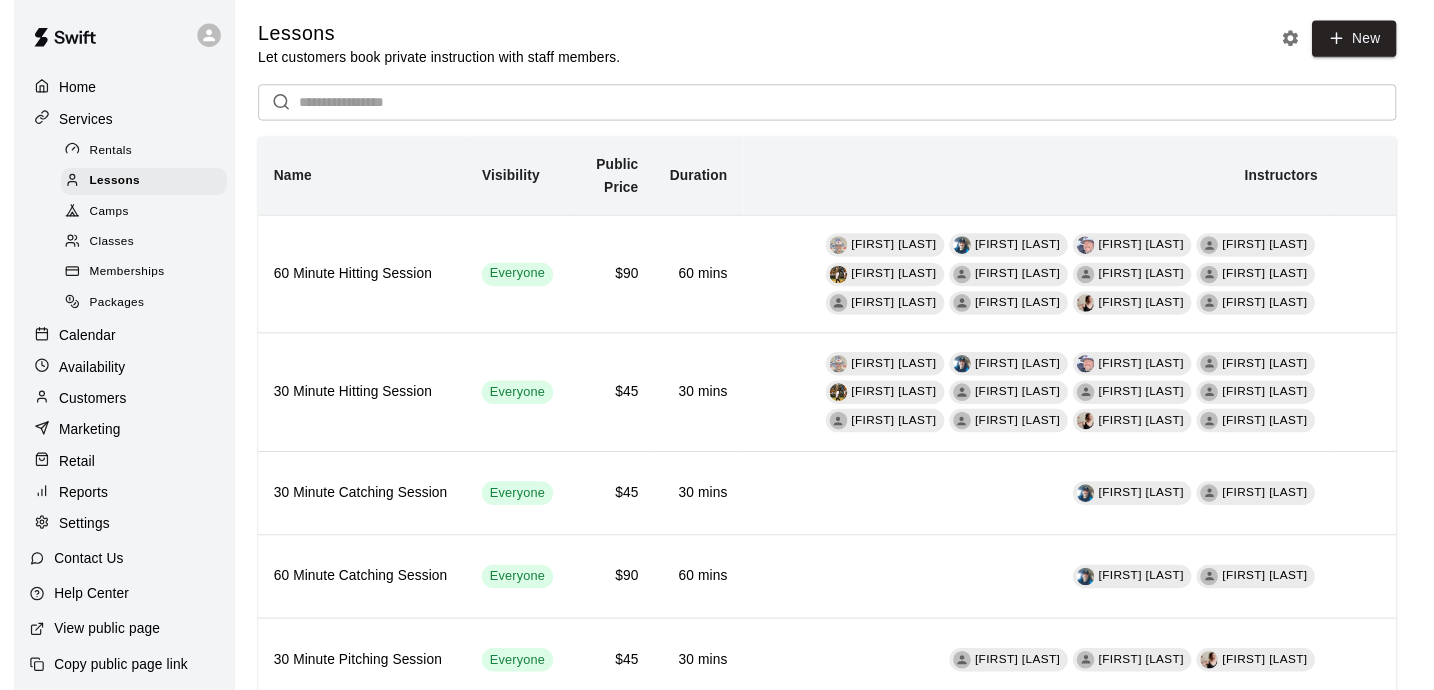 scroll, scrollTop: 0, scrollLeft: 0, axis: both 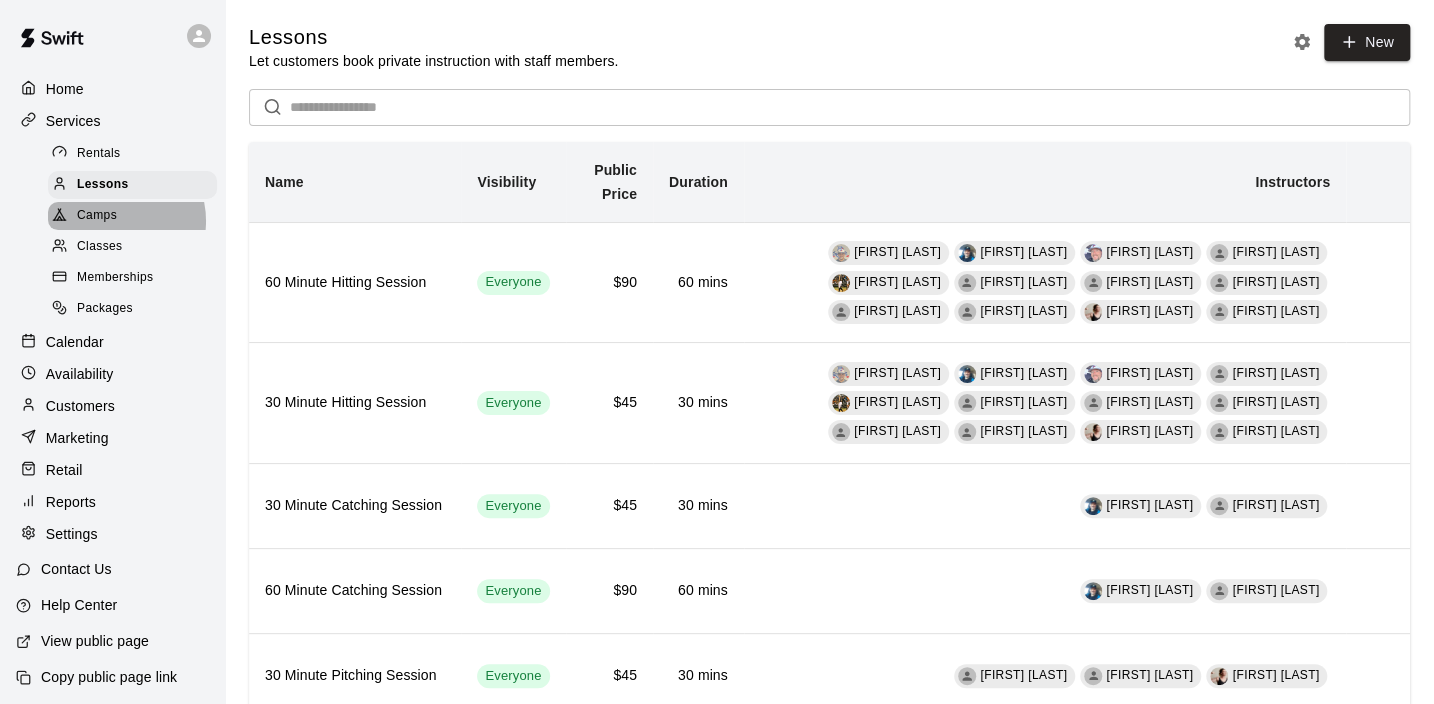 click on "Camps" at bounding box center (97, 216) 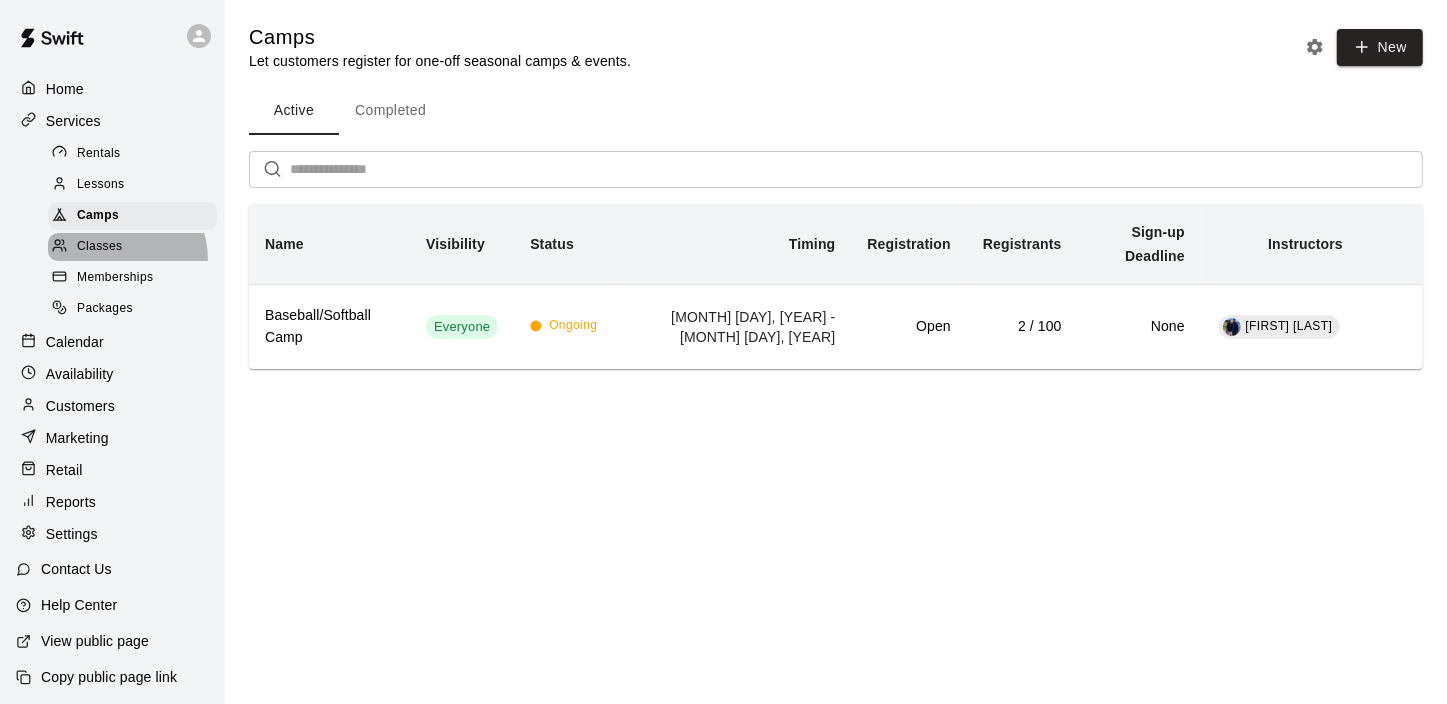 click on "Classes" at bounding box center [132, 247] 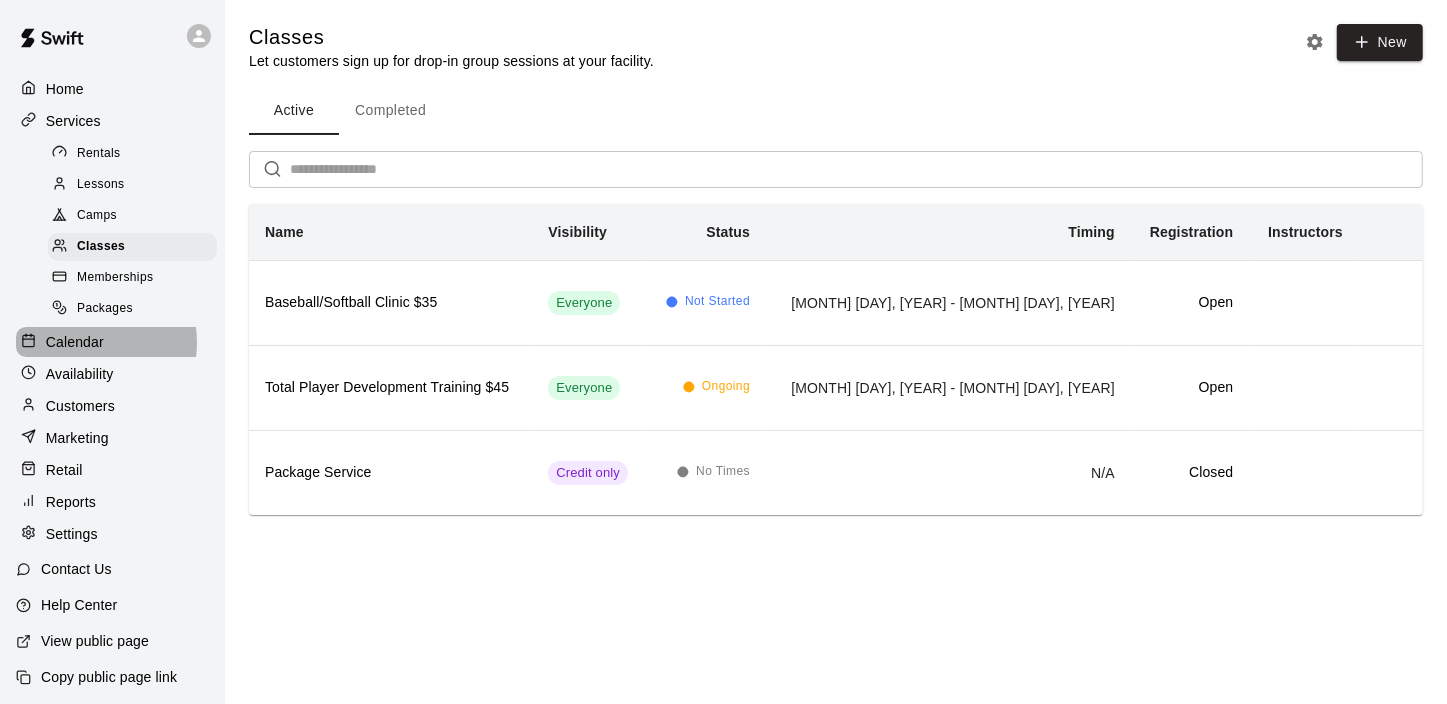 click on "Calendar" at bounding box center [75, 342] 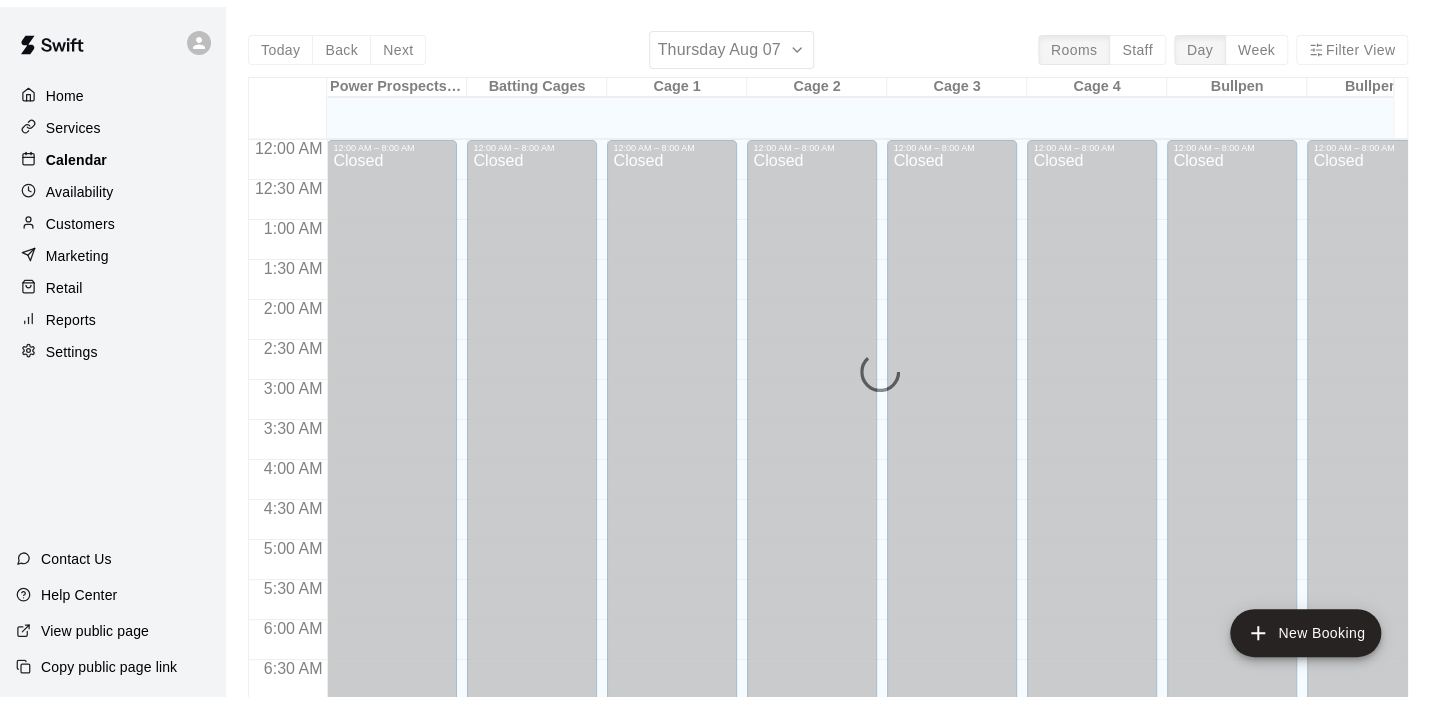 scroll, scrollTop: 1265, scrollLeft: 0, axis: vertical 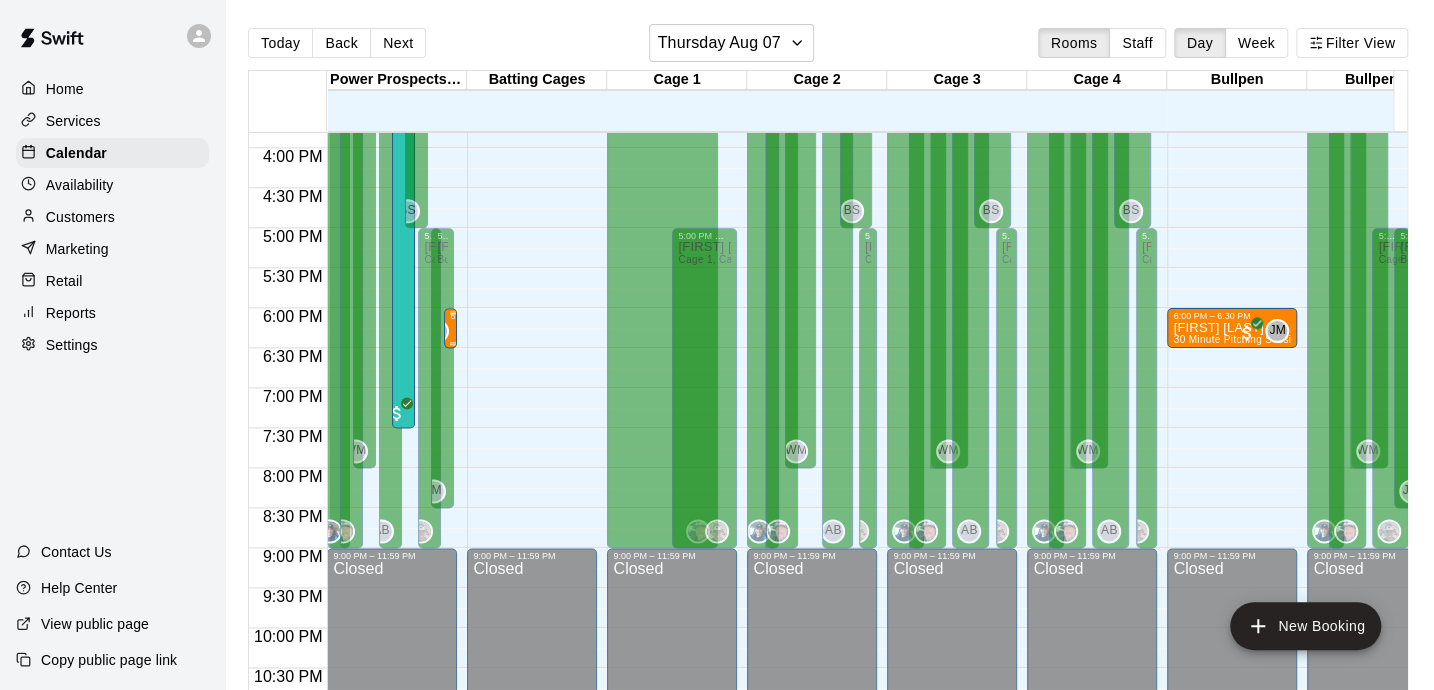 click on "[FIRST] [LAST] 30 Minute Pitching Session" at bounding box center (450, 666) 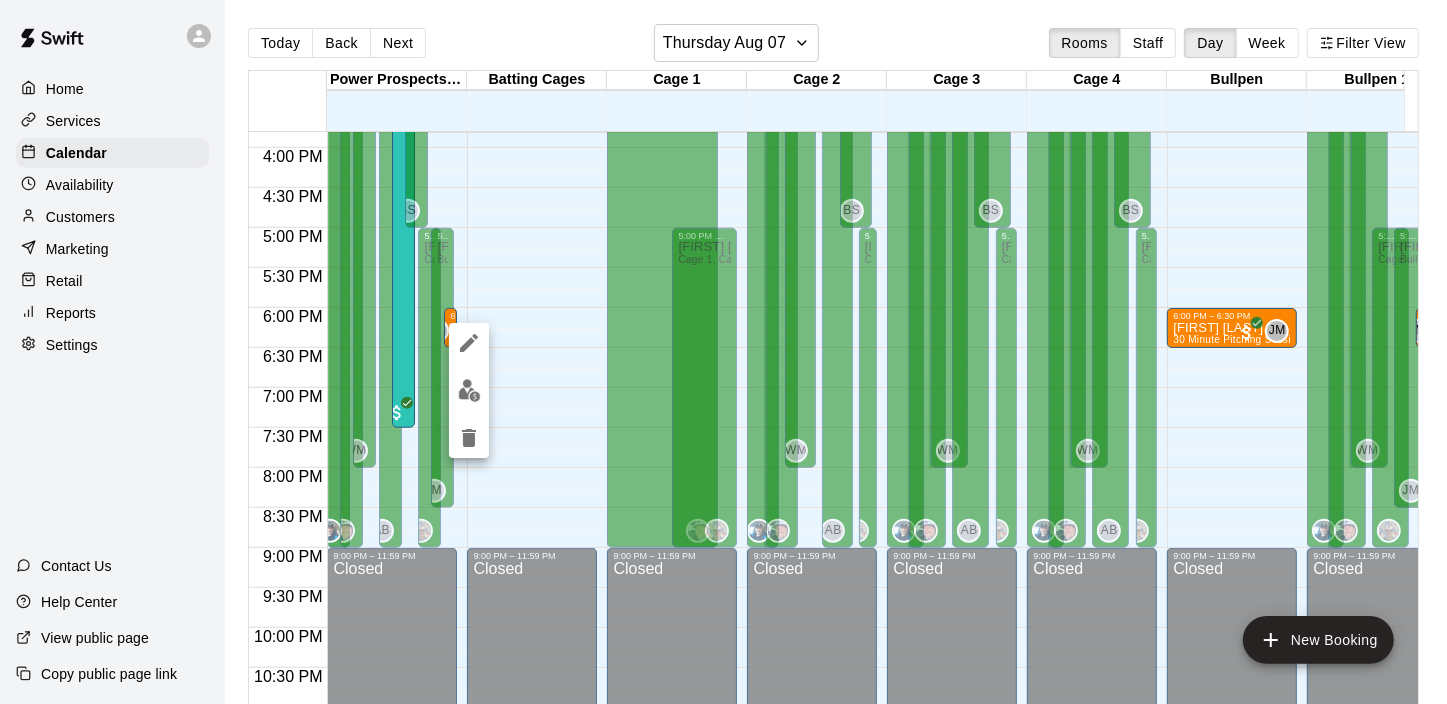 click at bounding box center (723, 352) 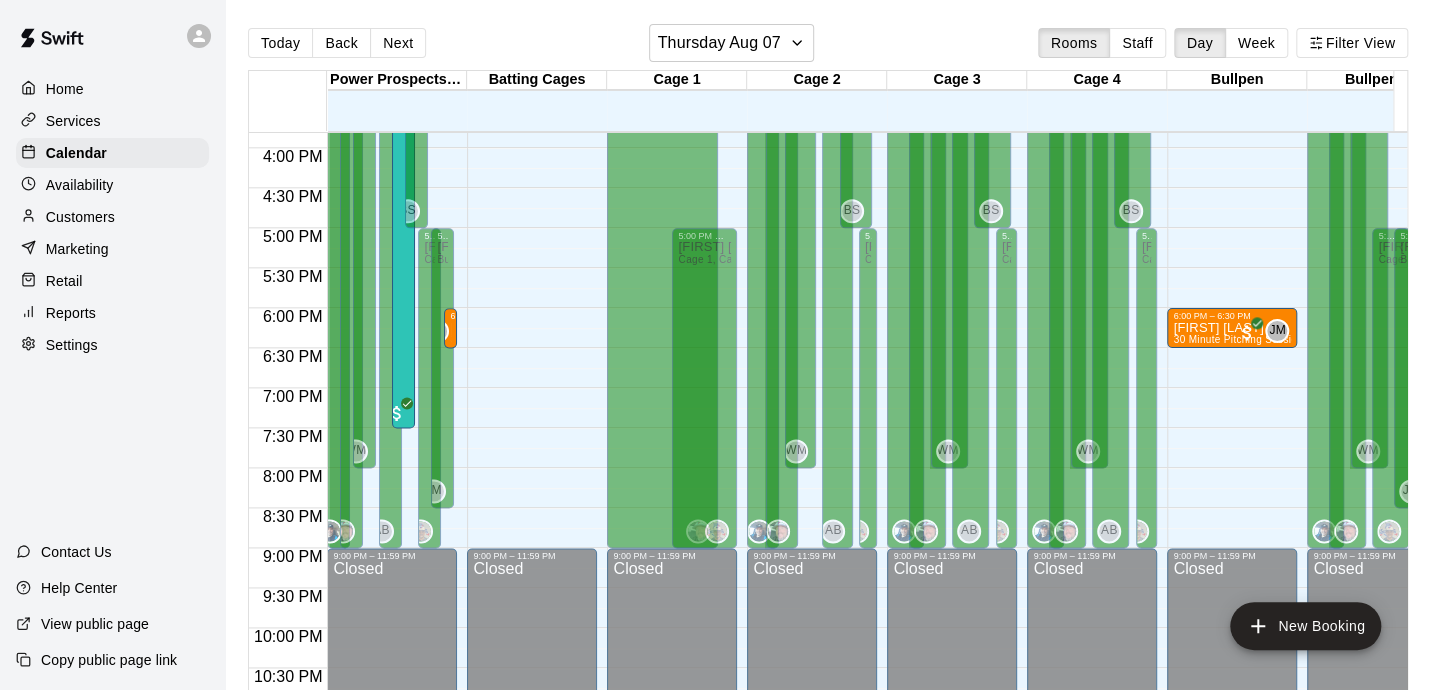 click on "Settings" at bounding box center [72, 345] 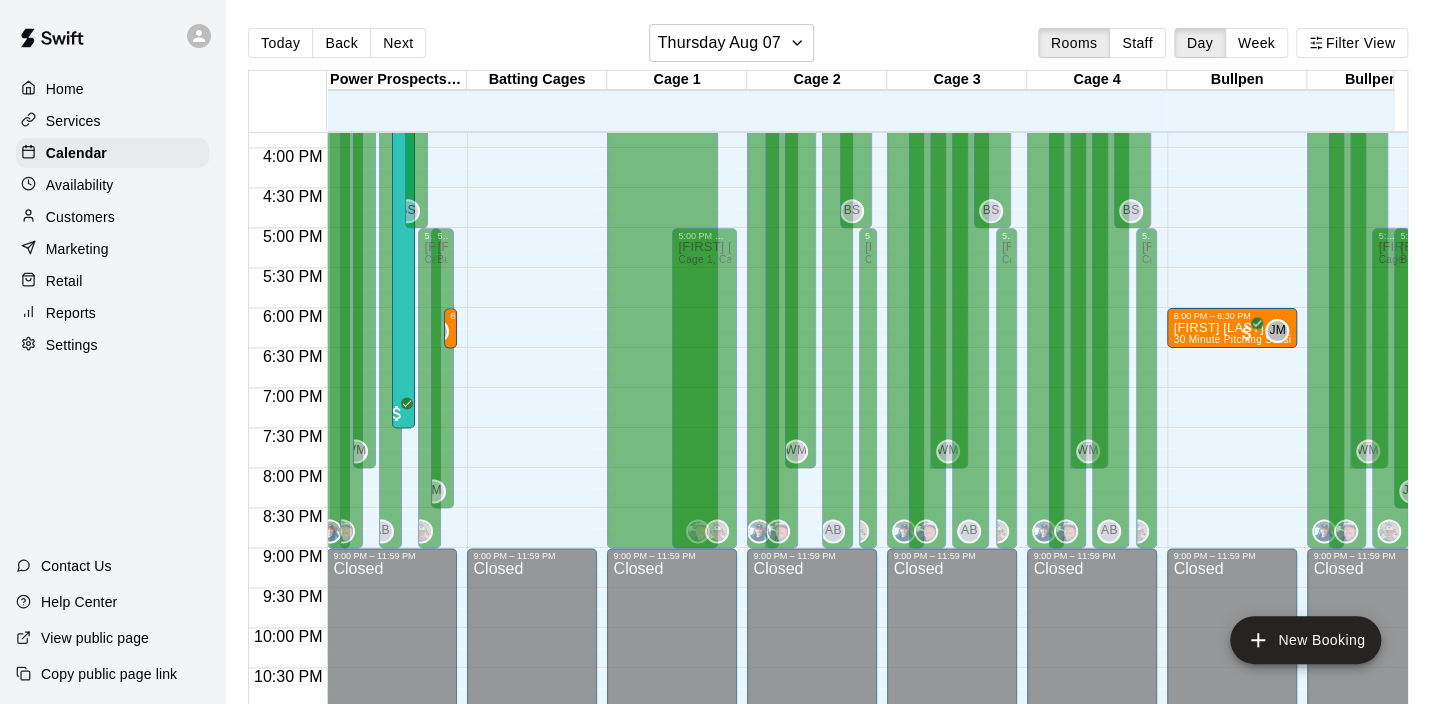 select on "**" 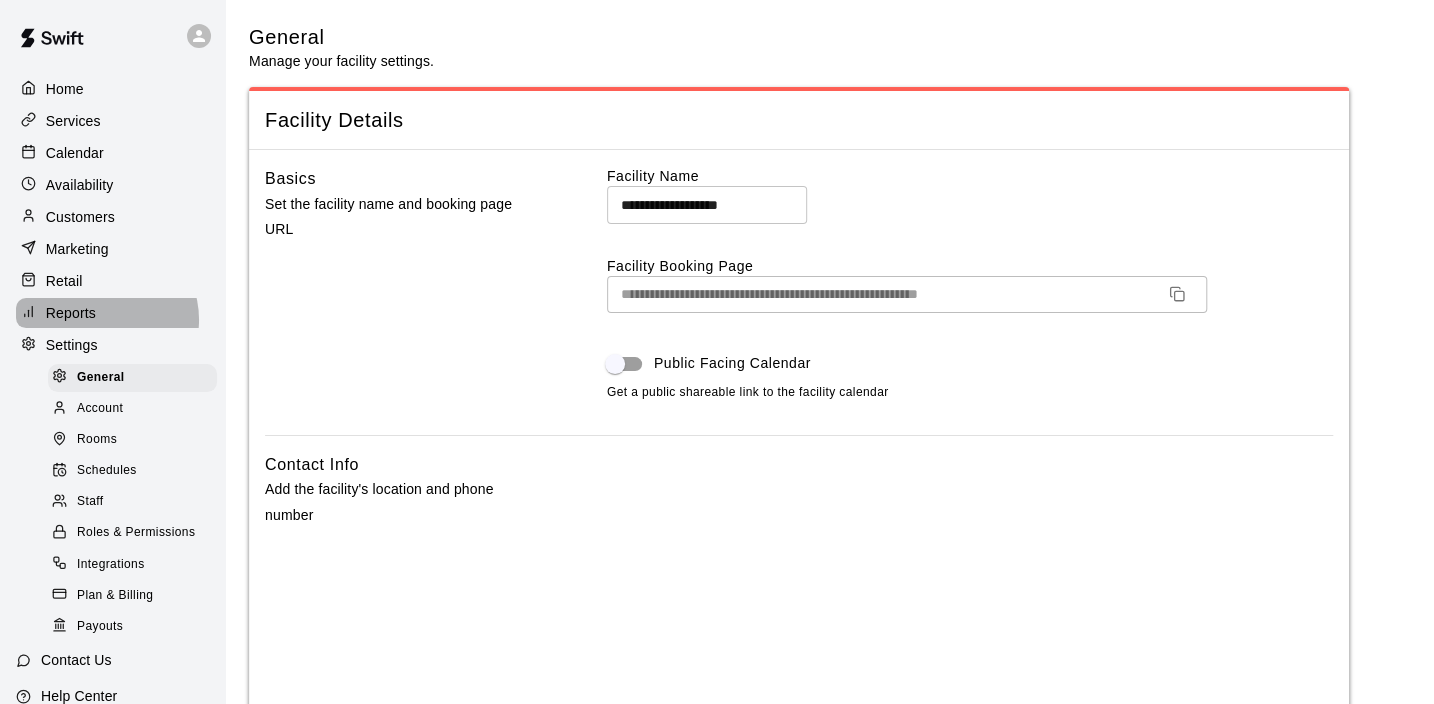 click on "Reports" at bounding box center [112, 313] 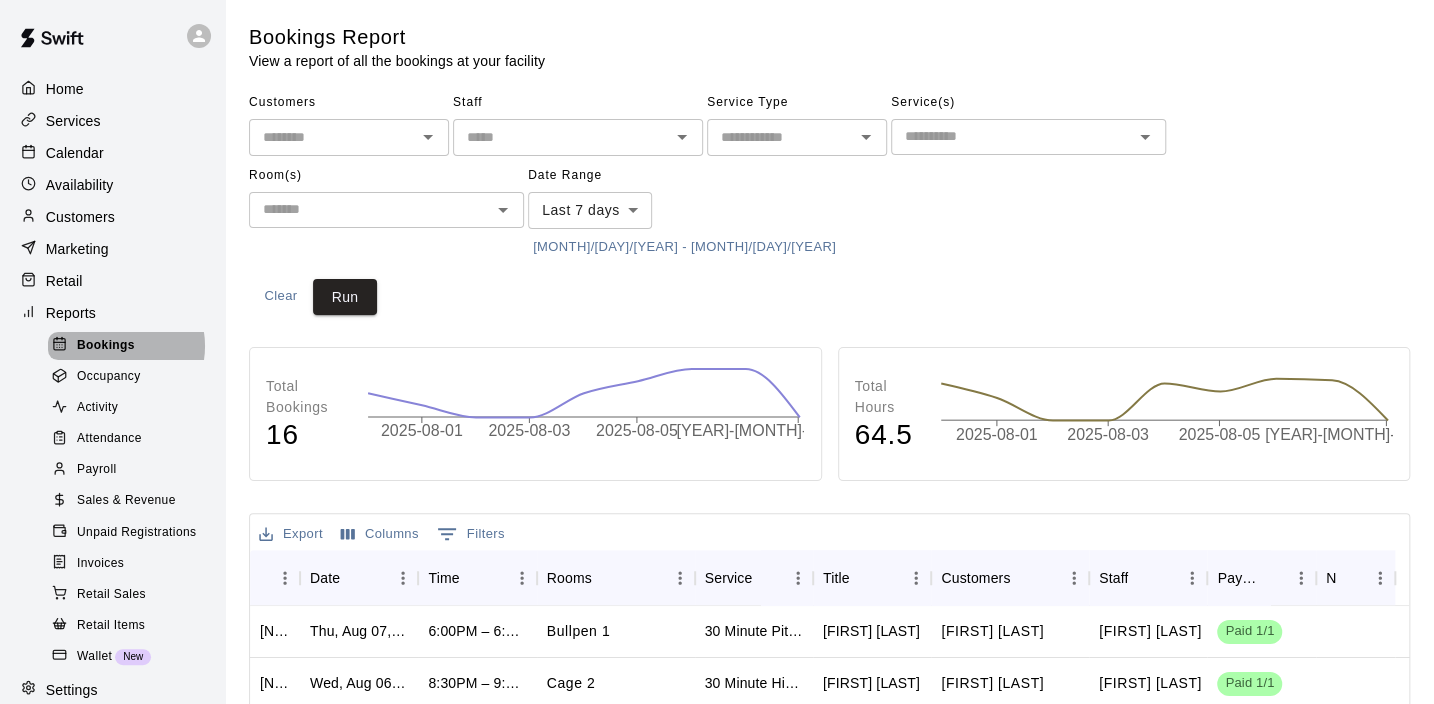 click on "Bookings" at bounding box center [106, 346] 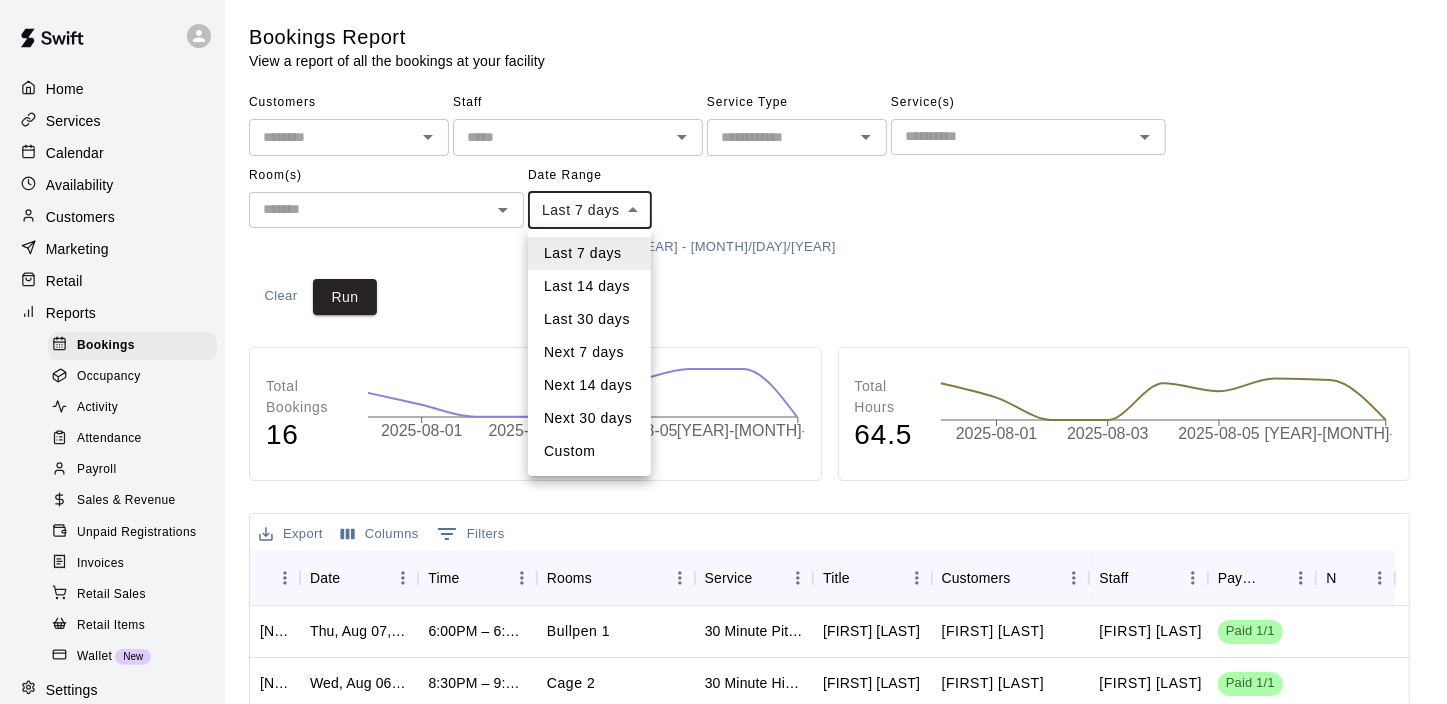 click on "Home Services Calendar Availability Customers Marketing Retail Reports Bookings Occupancy Activity Payroll Sales & Revenue Unpaid Registrations Invoices Retail Sales Retail Items Wallet New Settings Contact Us Help Center View public page Copy public page link Bookings Report View a report of all the bookings at your facility Customers ​ Staff ​ Service Type ​ Service(s) ​ Room(s) ​ Date Range Last 7 days **** ​ [MONTH]/[DAY]/[YEAR] - [MONTH]/[DAY]/[YEAR] Clear Run Total Bookings 16 [YEAR]-[MONTH]-[DAY] [YEAR]-[MONTH]-[DAY] [YEAR]-[MONTH]-[DAY] [YEAR]-[MONTH]-[DAY] [MONTH]/[DAY]/[YEAR] Total Hours 64.5 [YEAR]-[MONTH]-[DAY] [YEAR]-[MONTH]-[DAY] [YEAR]-[MONTH]-[DAY] [YEAR]-[MONTH]-[DAY] Export Columns 0 Filters ID Date Time Rooms Service Title Customers Staff Payment Notes [NUMBER] [DAY_OF_WEEK], [MONTH] [DAY], [YEAR] [TIME] – [TIME] Bullpen 1 30 Minute Pitching Session [FIRST] [LAST] [FIRST] [LAST] [FIRST] [LAST] Paid 1/1 [NUMBER] [DAY_OF_WEEK], [MONTH] [DAY], [YEAR] [TIME] – [TIME] Cage 2 30 Minute Hitting Session [FIRST] [LAST] [FIRST] [LAST] [FIRST] [LAST] Paid 1/1 [NUMBER] [DAY_OF_WEEK], [MONTH] [DAY], [YEAR] [TIME] – [TIME] Cage 1 [FIRST] [LAST]" at bounding box center (723, 610) 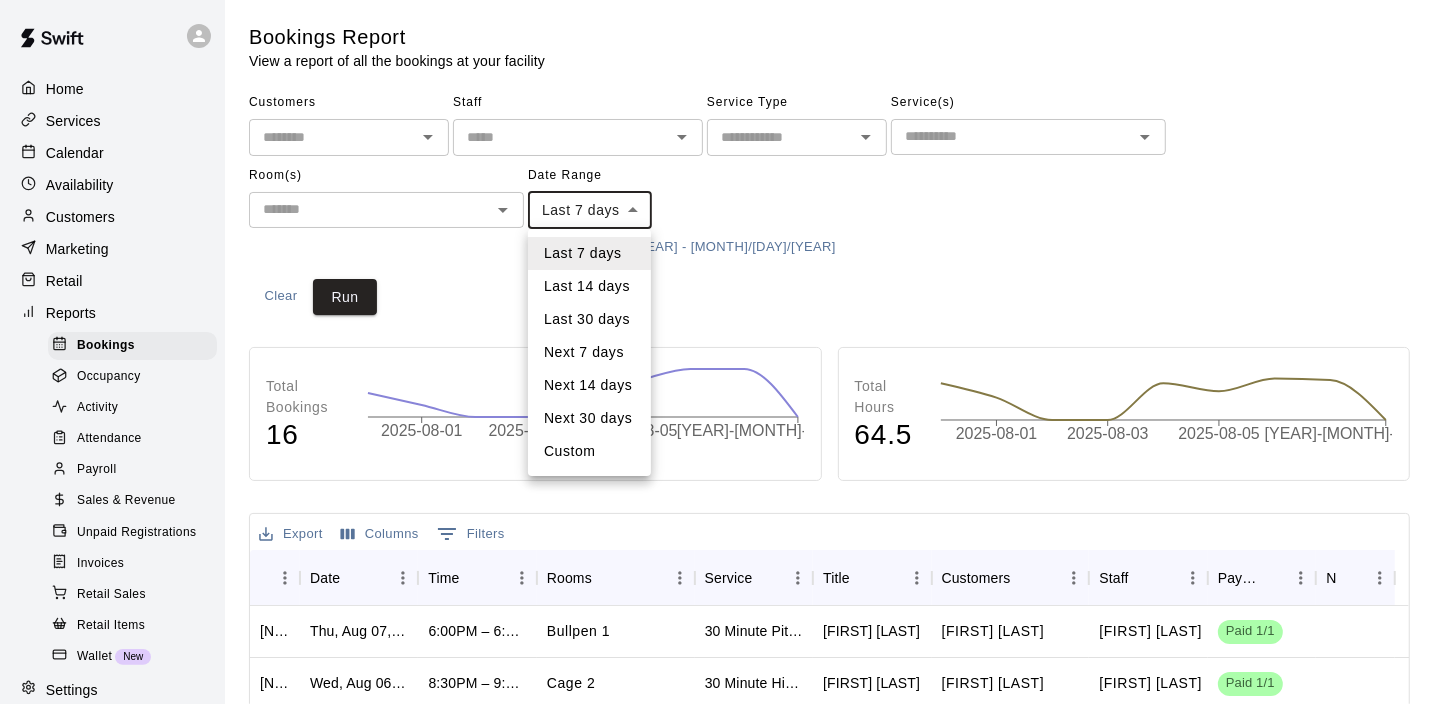 click on "Next 7 days" at bounding box center (589, 352) 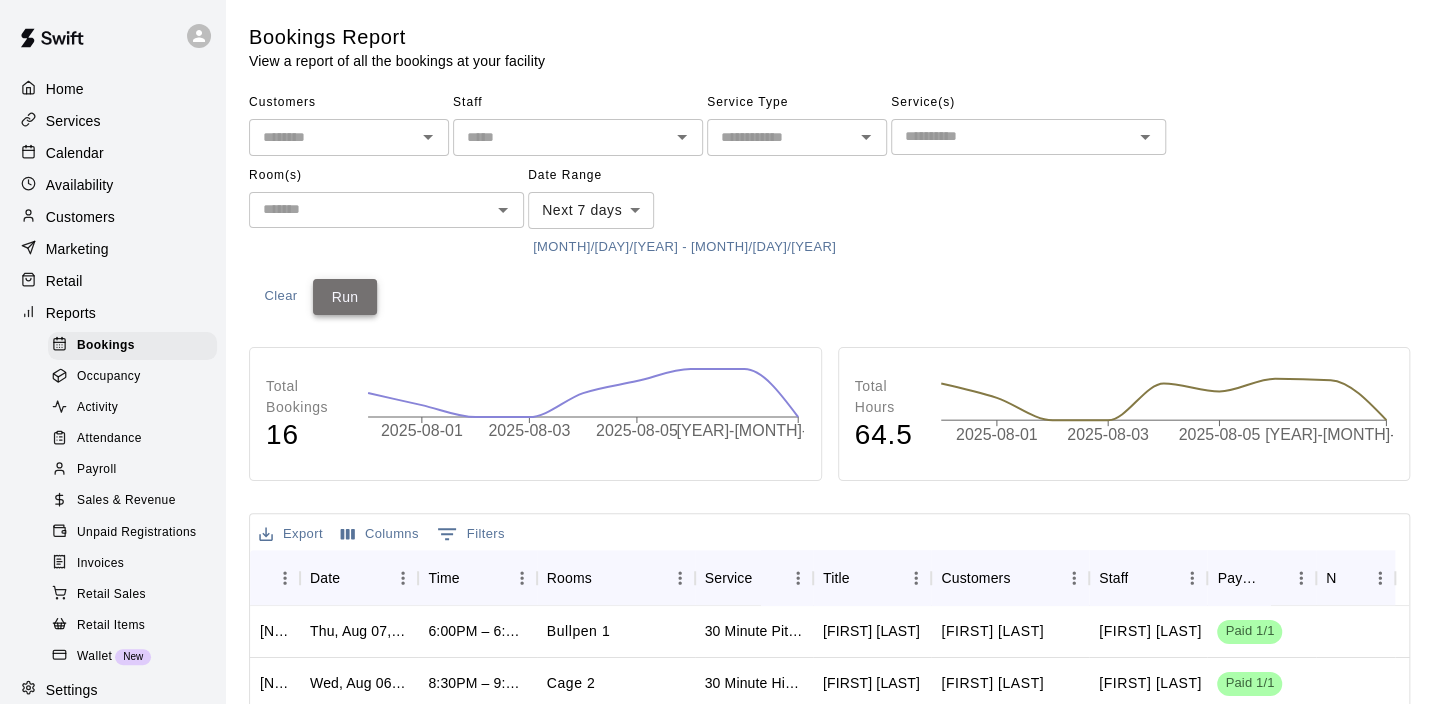click on "Run" at bounding box center (345, 297) 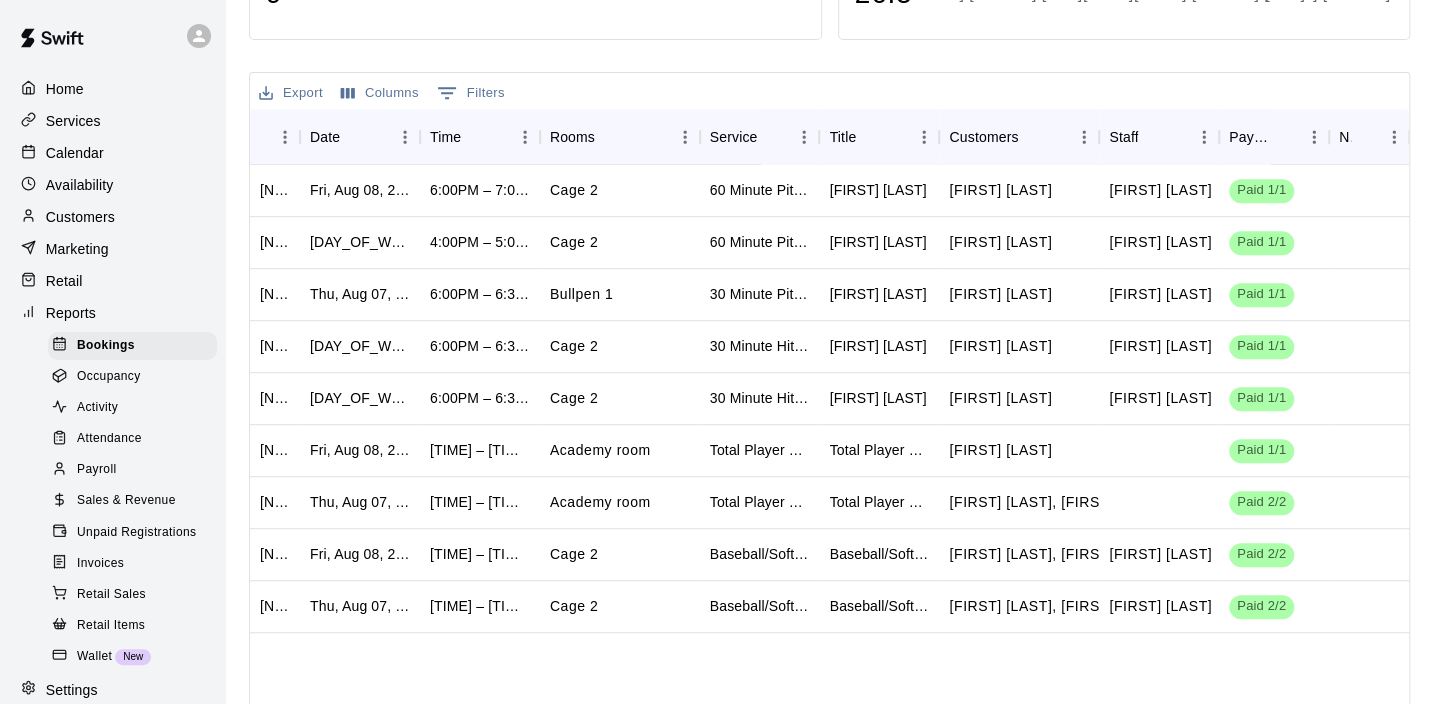 scroll, scrollTop: 443, scrollLeft: 0, axis: vertical 